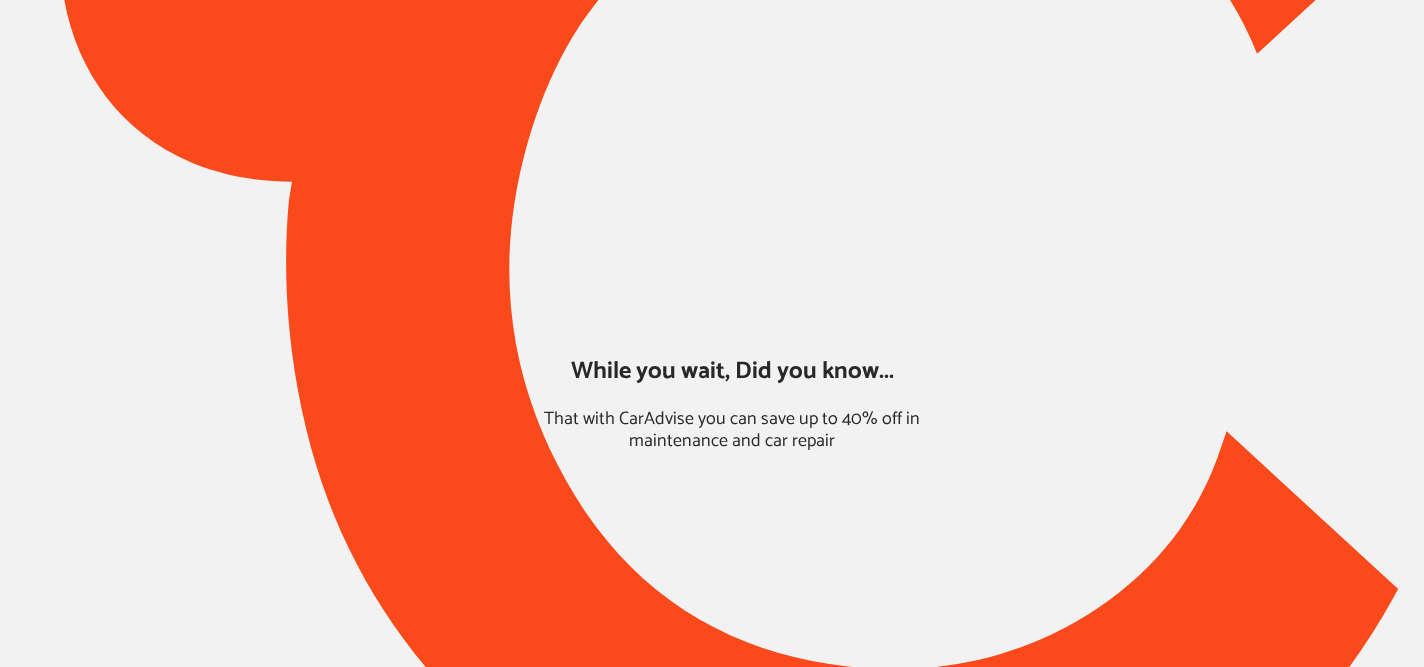 scroll, scrollTop: 0, scrollLeft: 0, axis: both 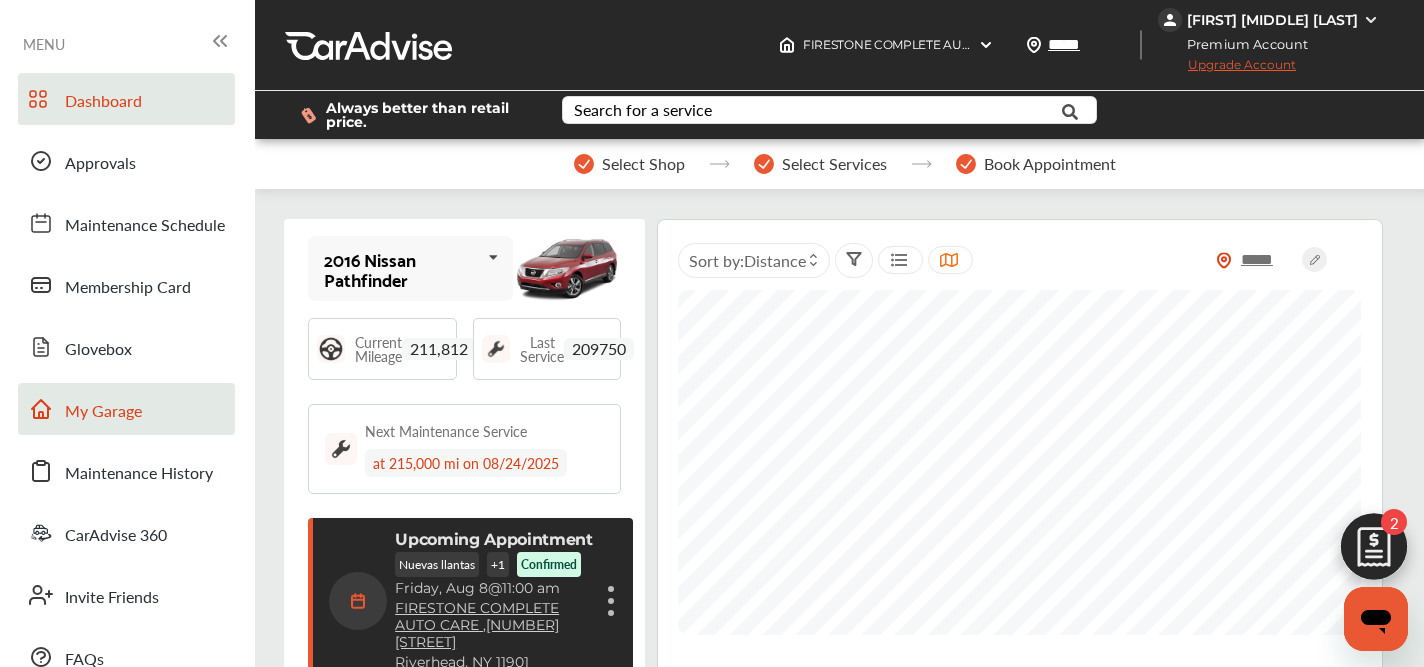 click on "My Garage" at bounding box center [103, 412] 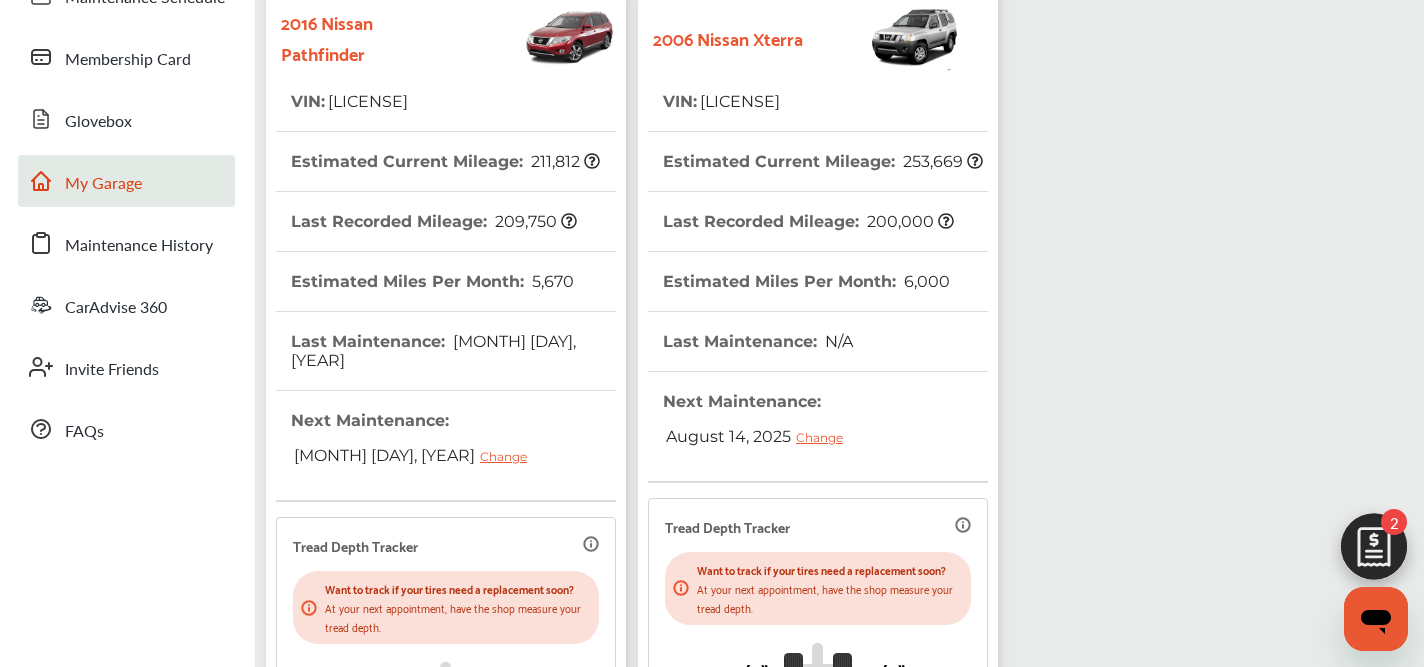 scroll, scrollTop: 610, scrollLeft: 0, axis: vertical 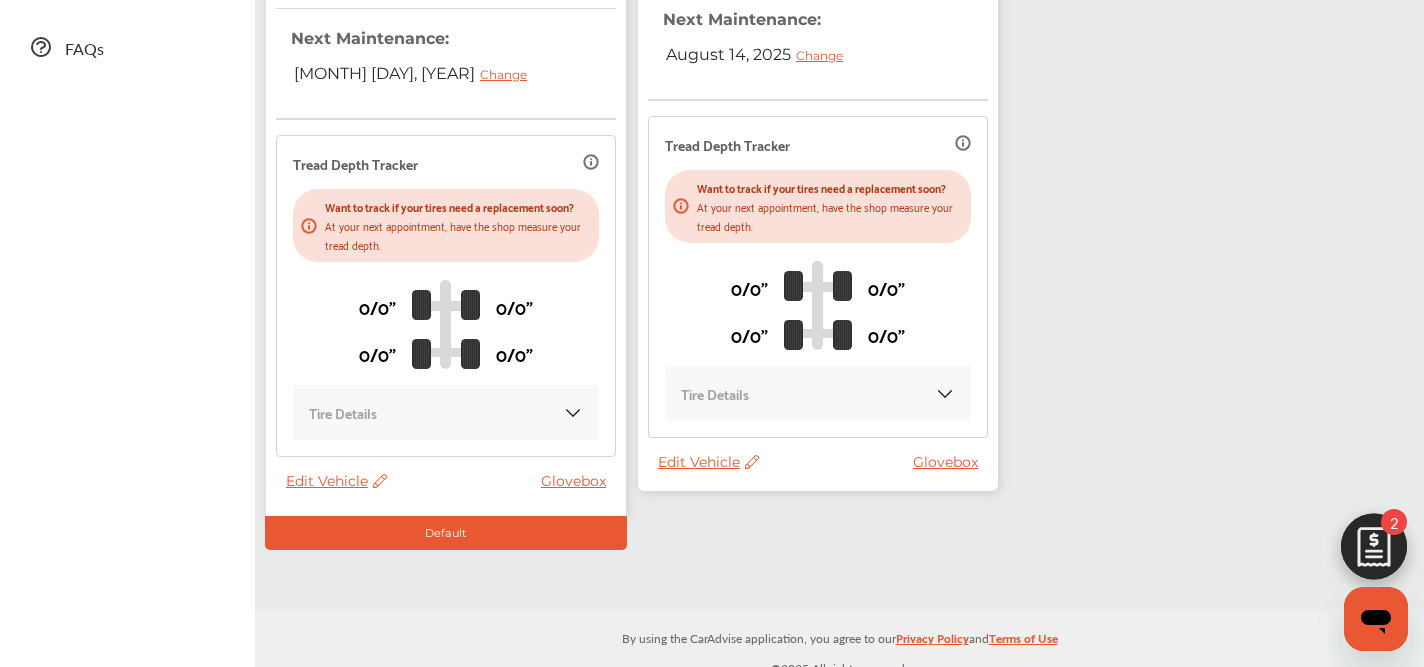 click on "Edit Vehicle" at bounding box center (708, 462) 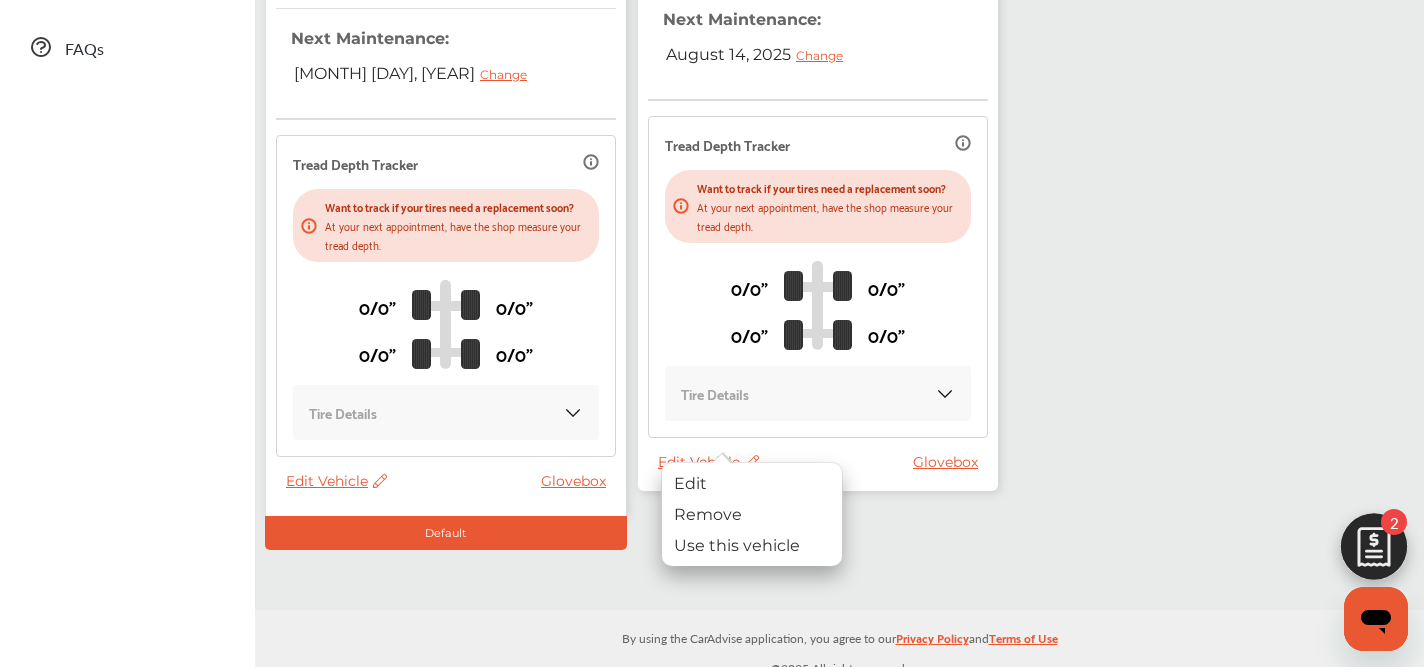 click on "Use this vehicle" at bounding box center (752, 545) 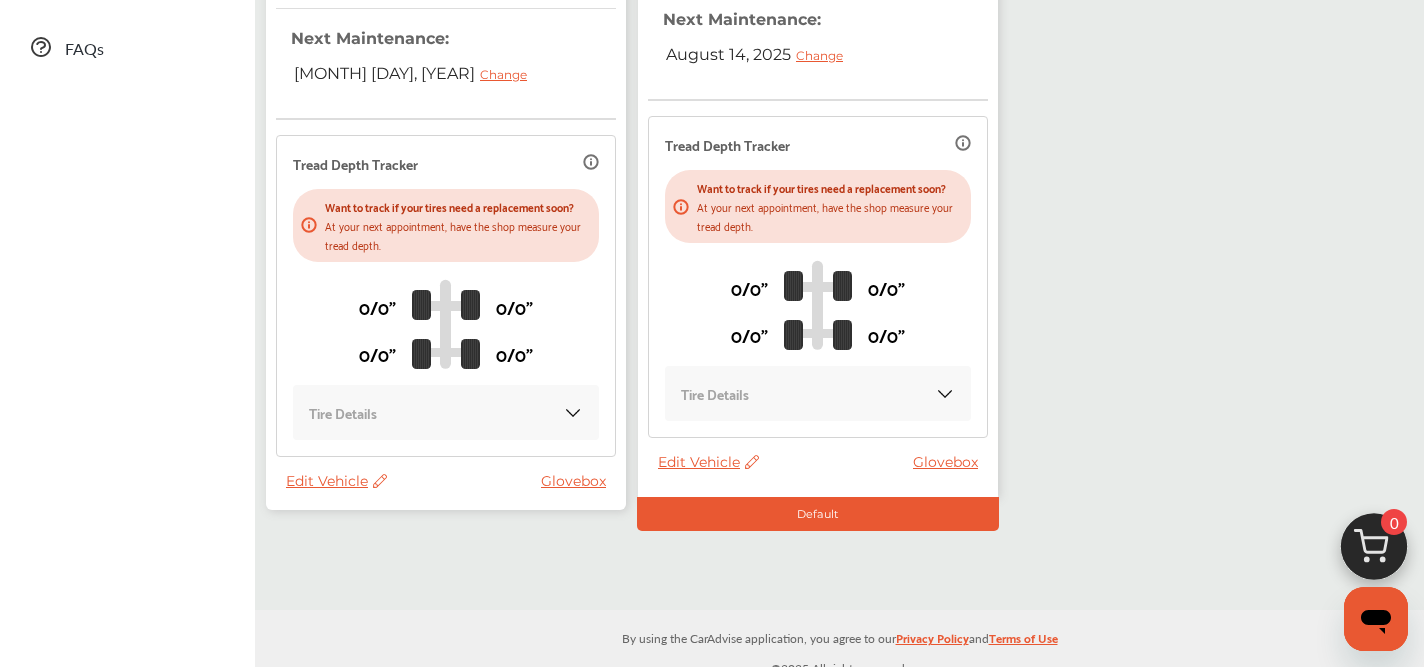 scroll, scrollTop: 77, scrollLeft: 0, axis: vertical 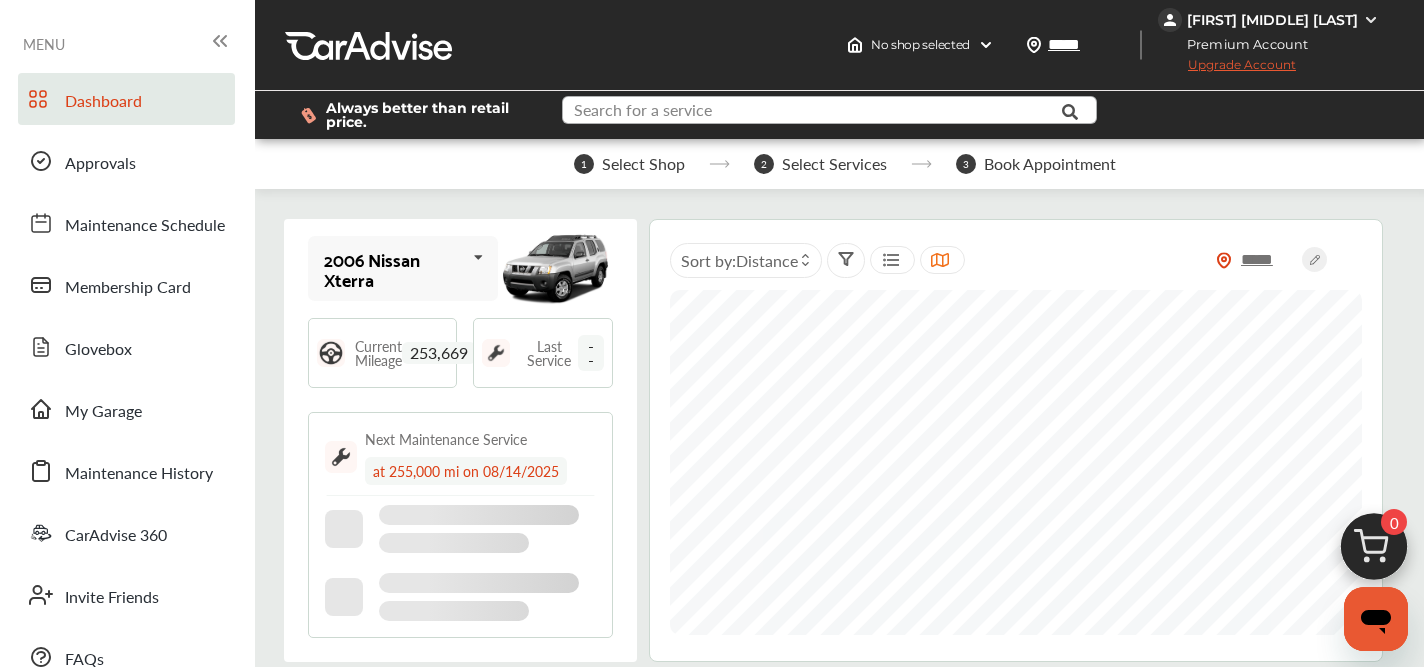 click at bounding box center [815, 112] 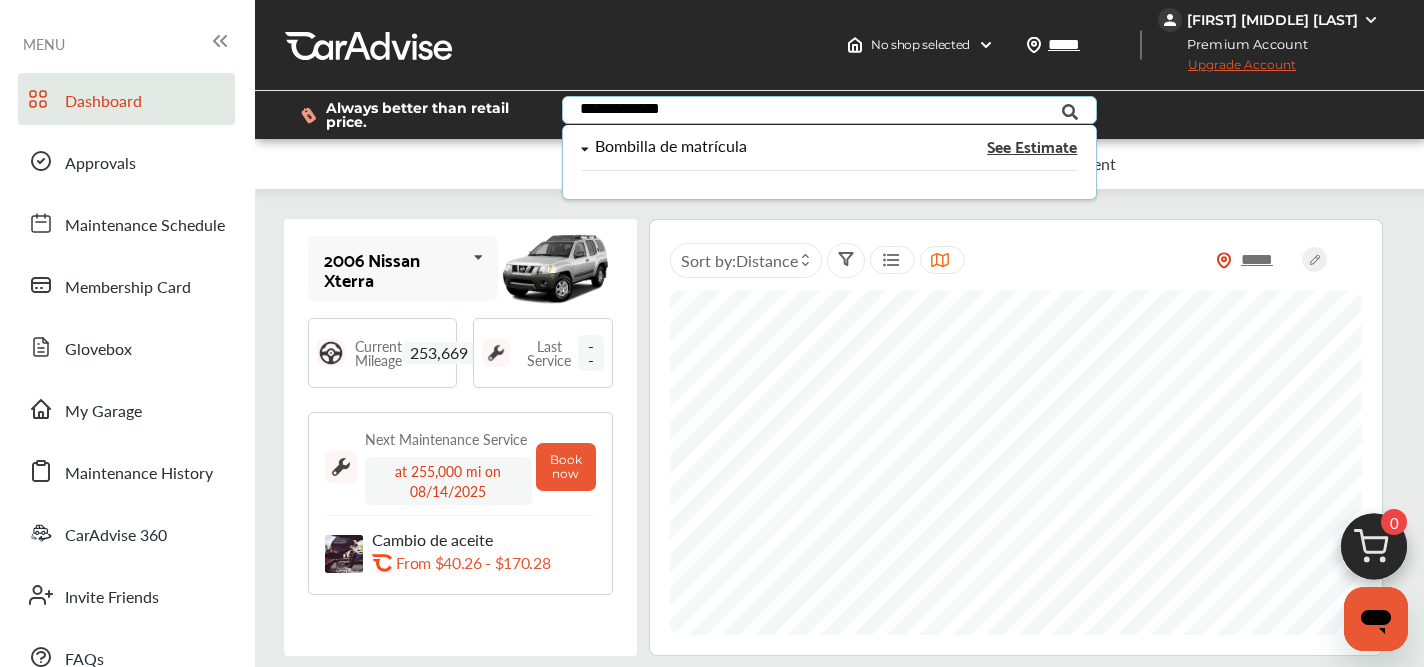 type on "**********" 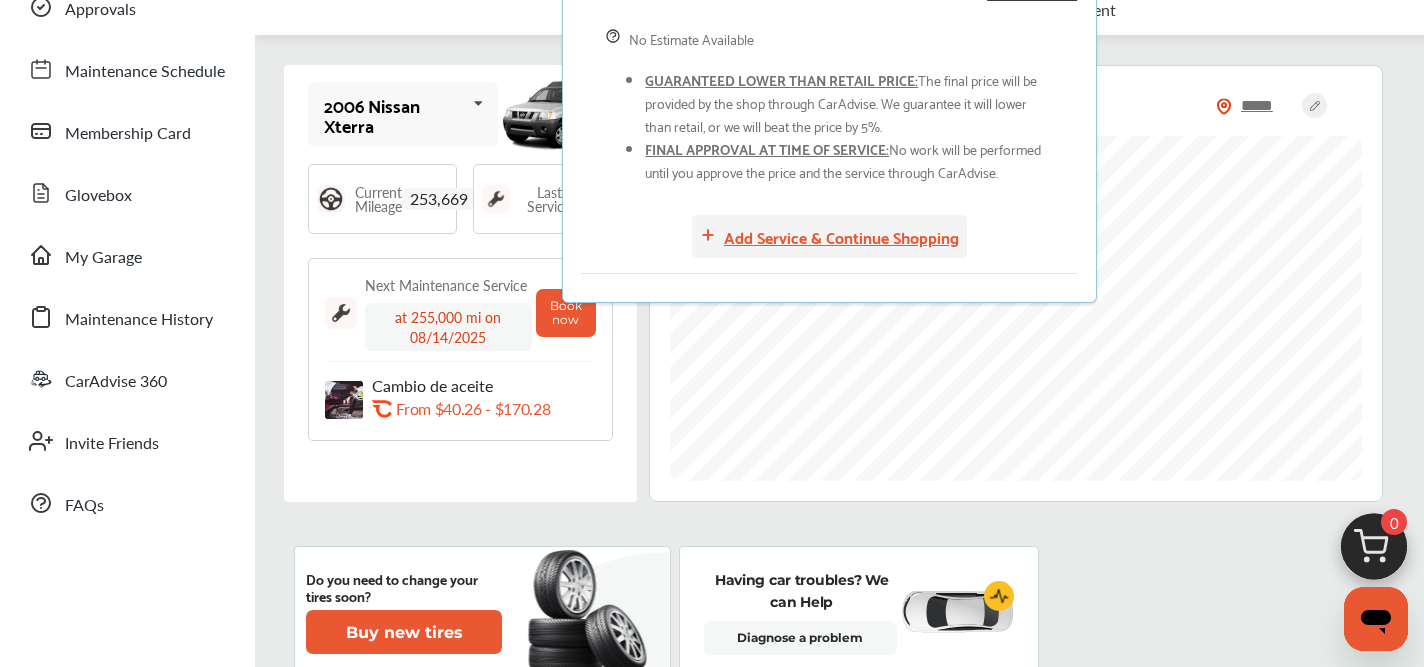 scroll, scrollTop: 155, scrollLeft: 0, axis: vertical 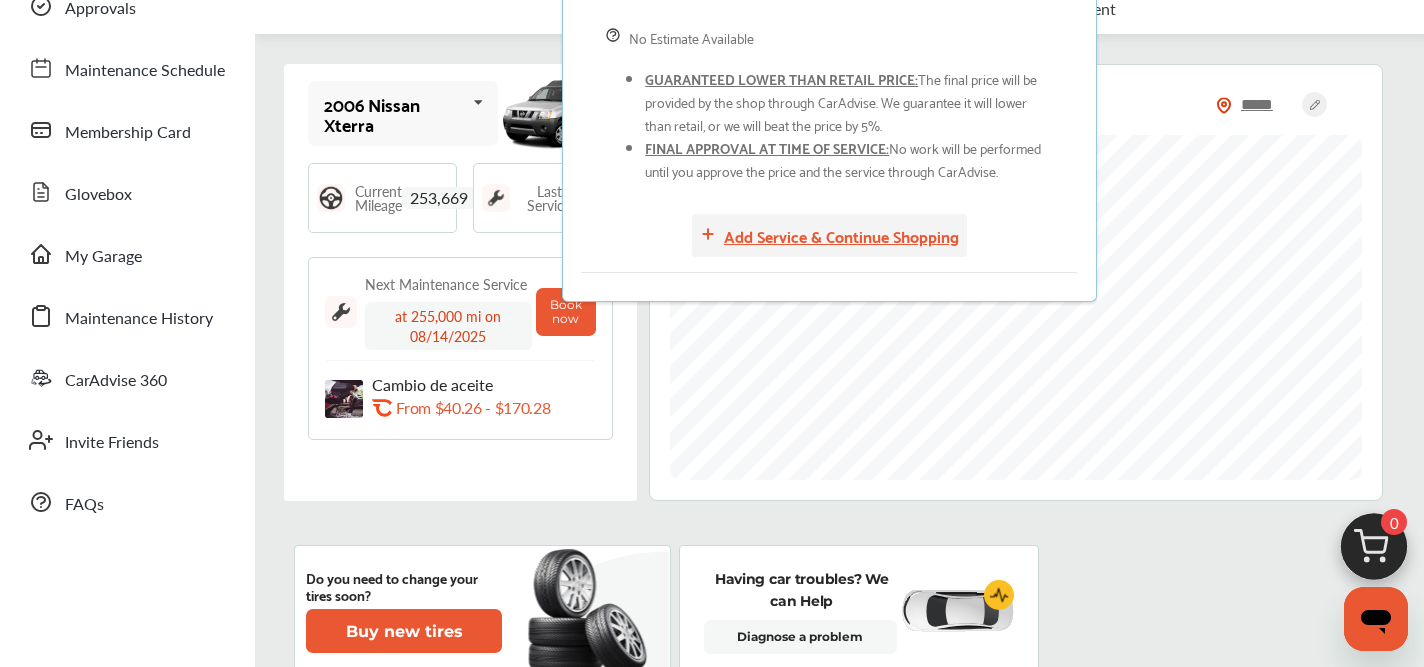 click on "Add Service & Continue Shopping" at bounding box center [841, 235] 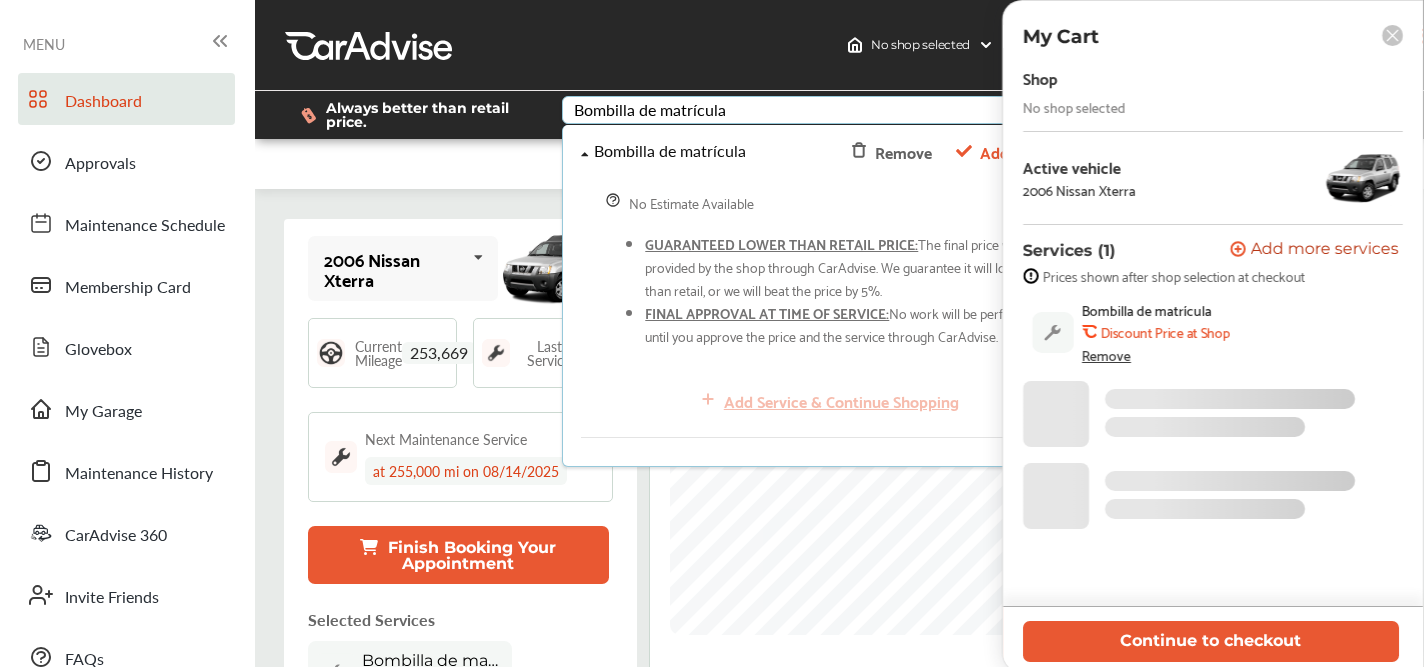 scroll, scrollTop: 0, scrollLeft: 0, axis: both 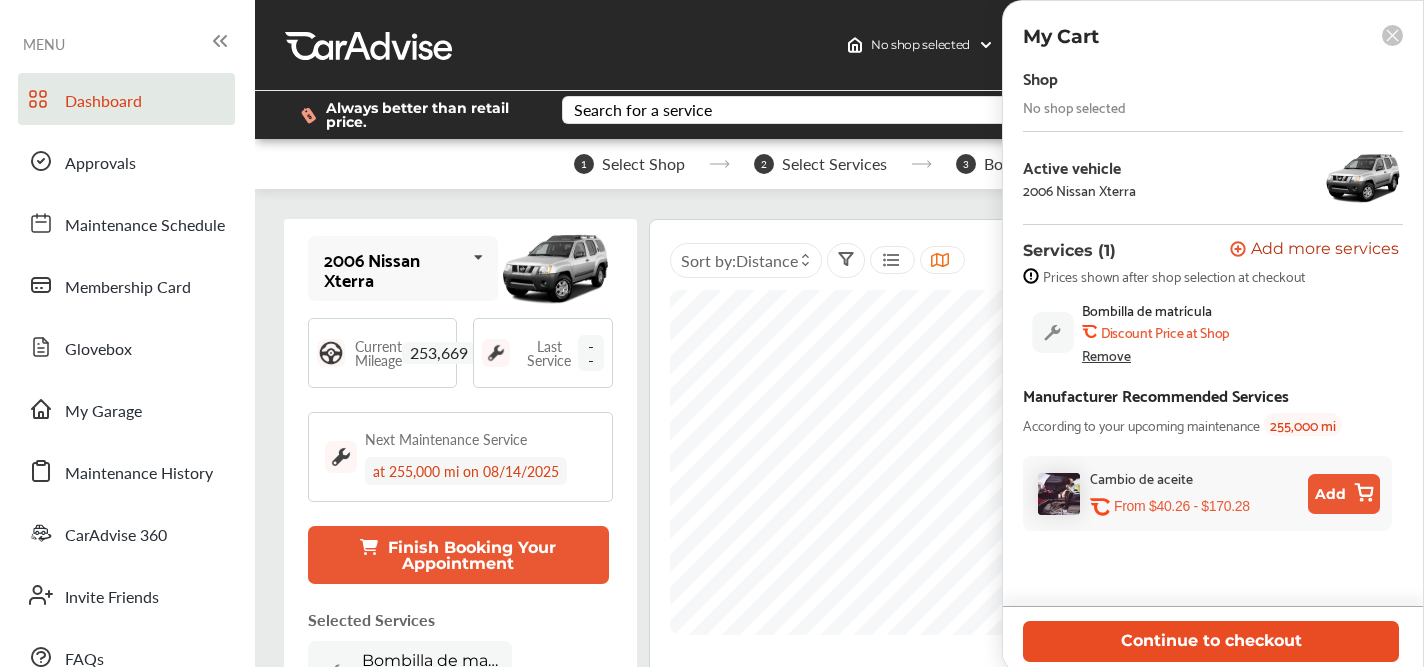 click on "Continue to checkout" at bounding box center (1211, 641) 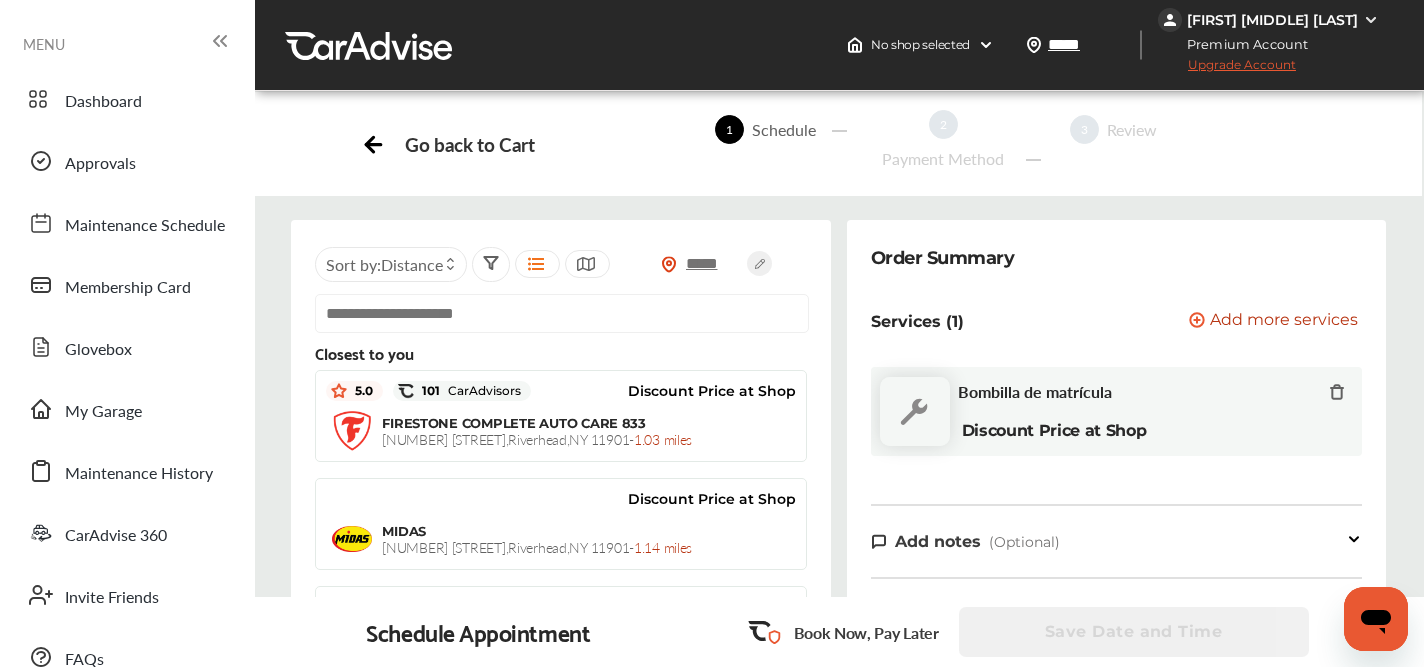 click at bounding box center (562, 313) 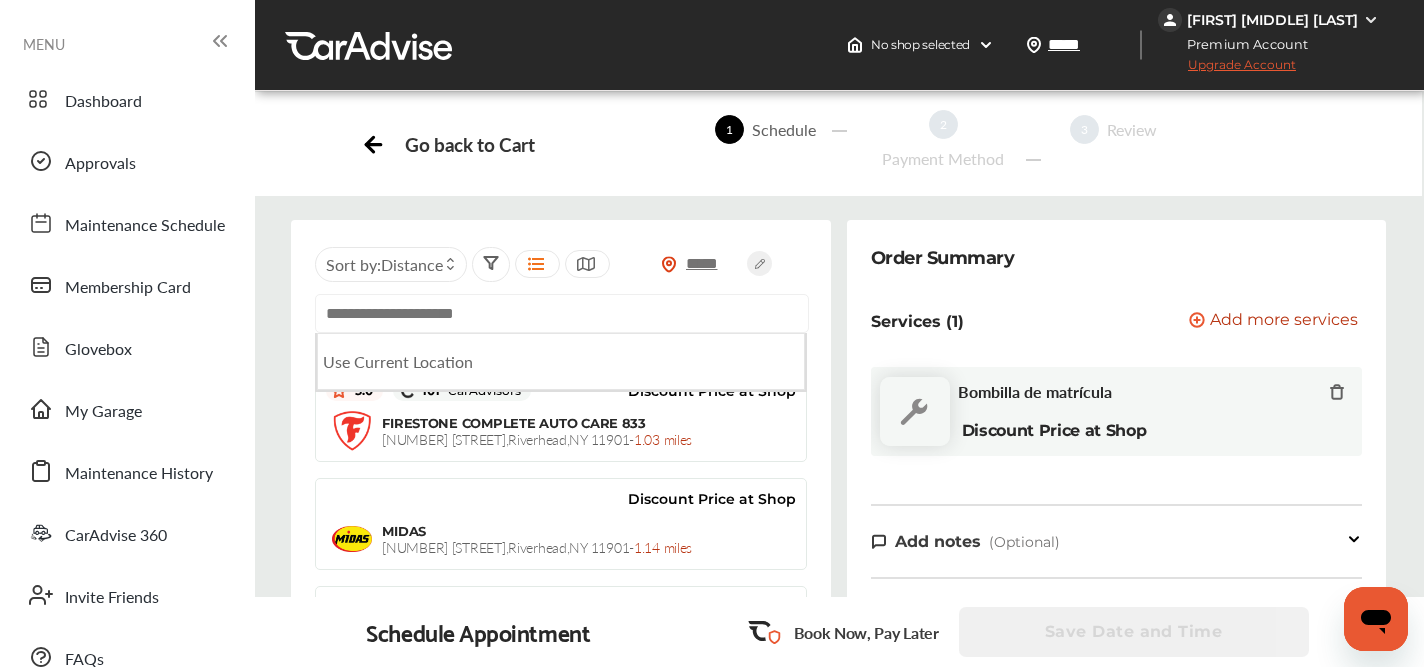 paste on "**********" 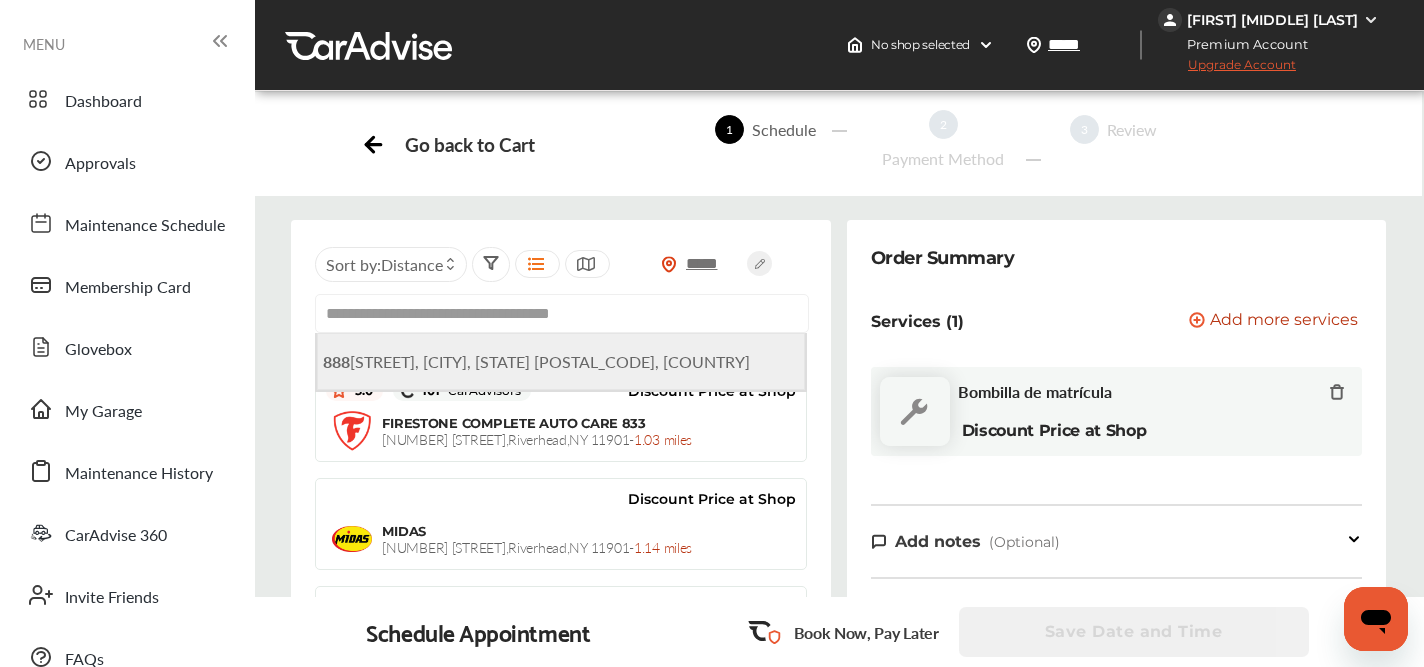click on "888  Old Country Rd, Riverhead, NY 11901, USA" at bounding box center [536, 361] 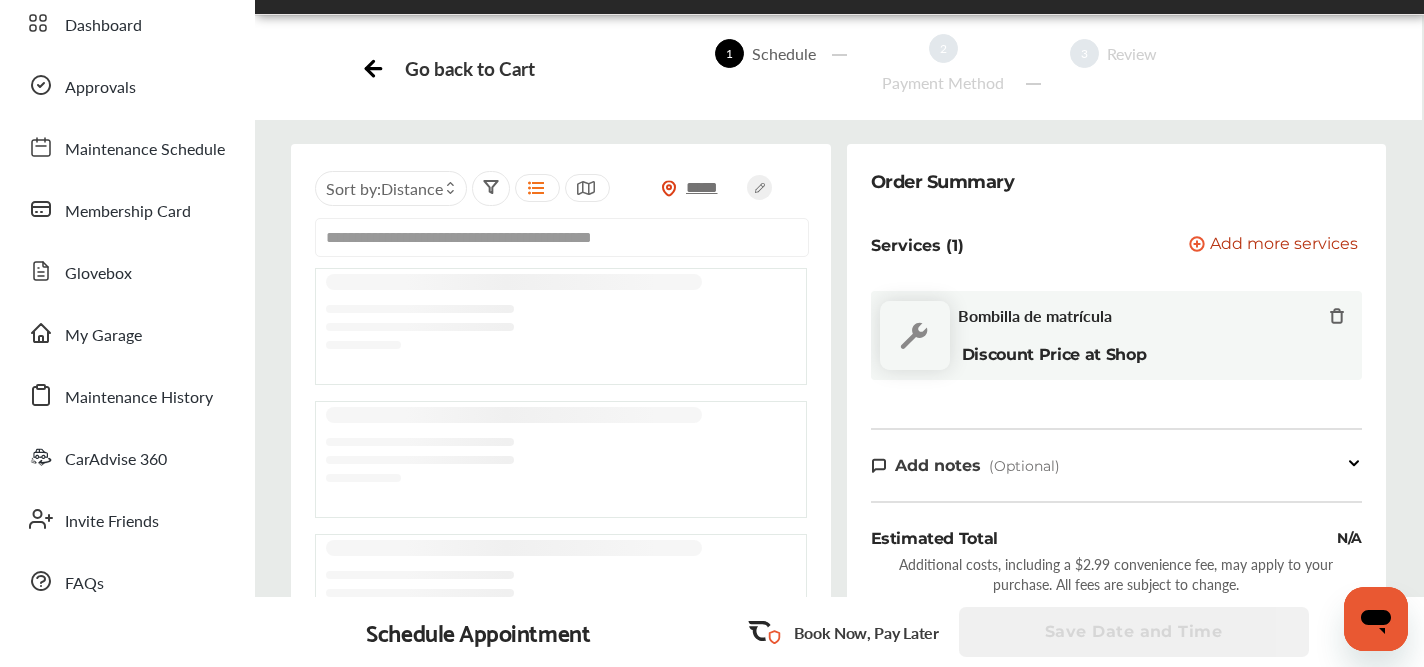 scroll, scrollTop: 81, scrollLeft: 0, axis: vertical 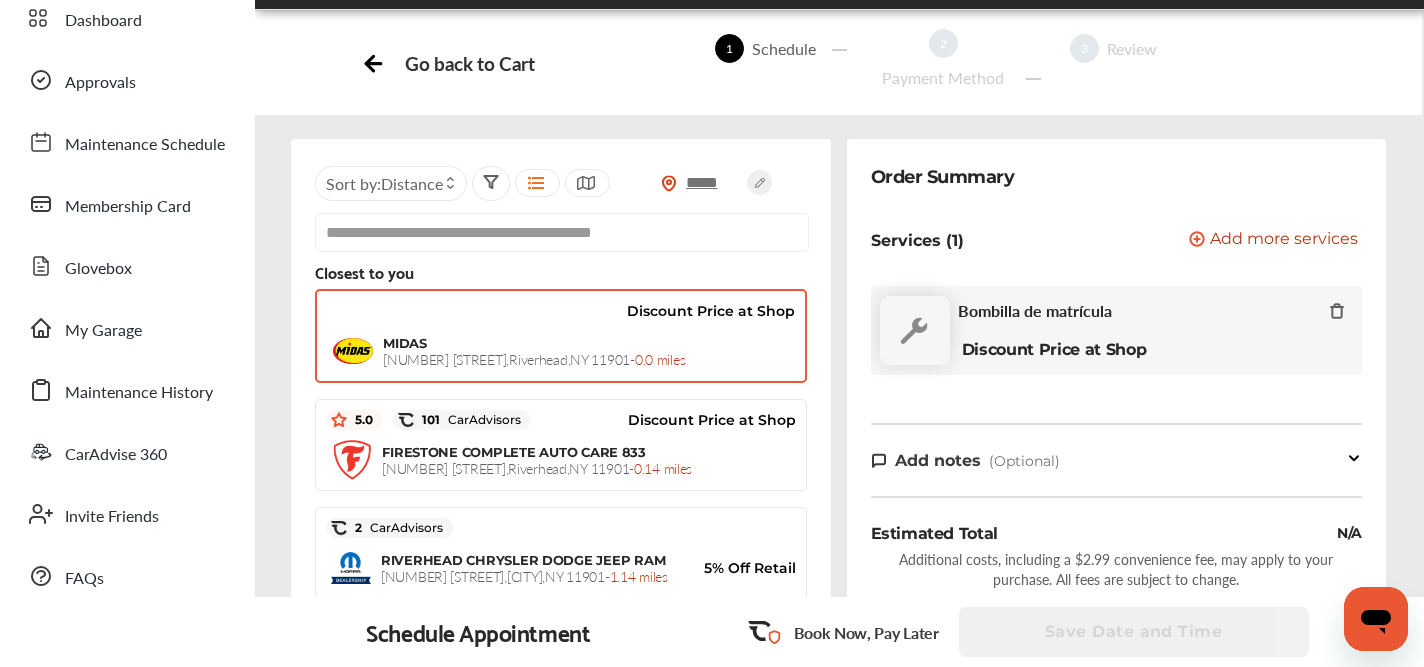click on "Discount Price at Shop" 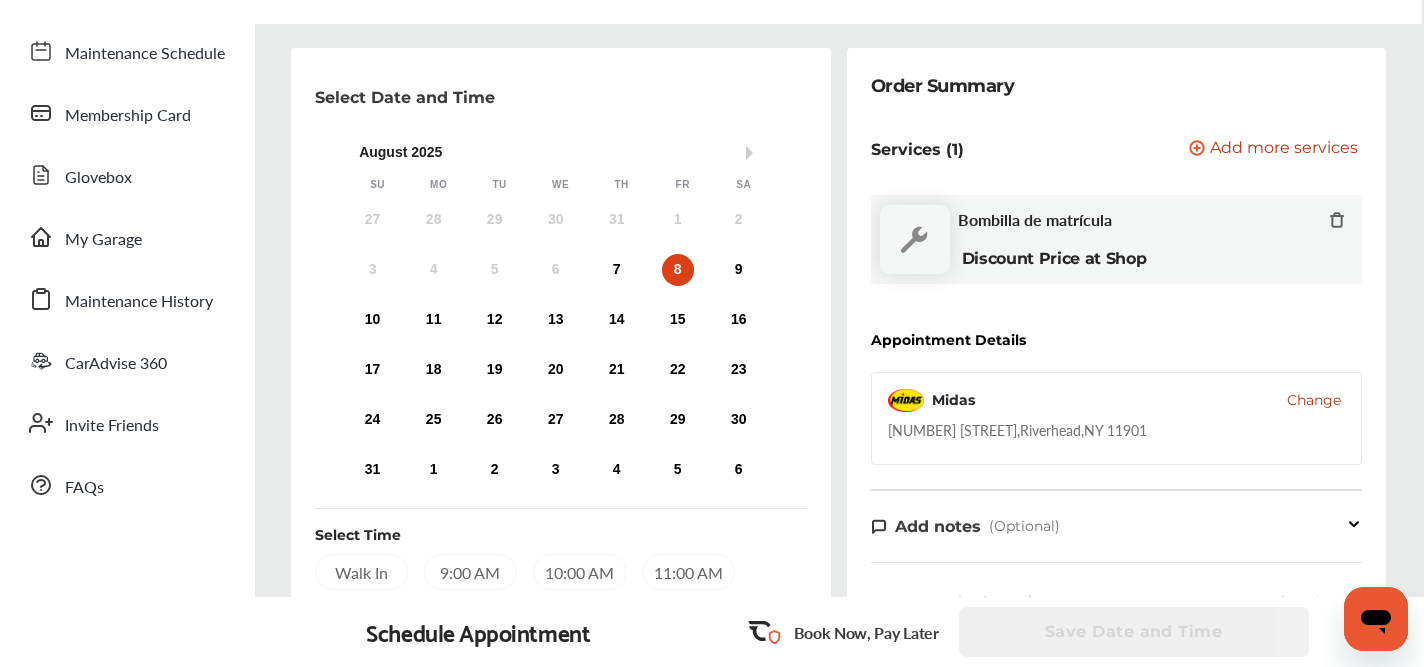 scroll, scrollTop: 311, scrollLeft: 0, axis: vertical 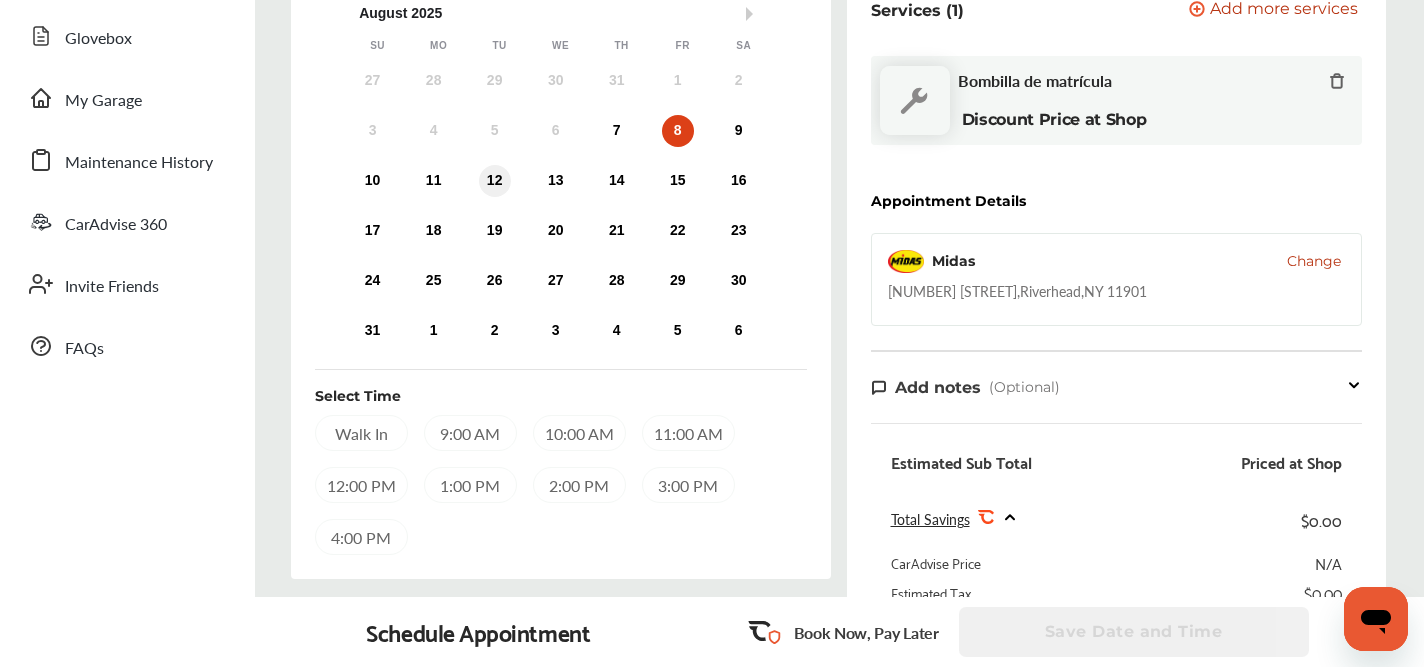 click on "12" at bounding box center (495, 181) 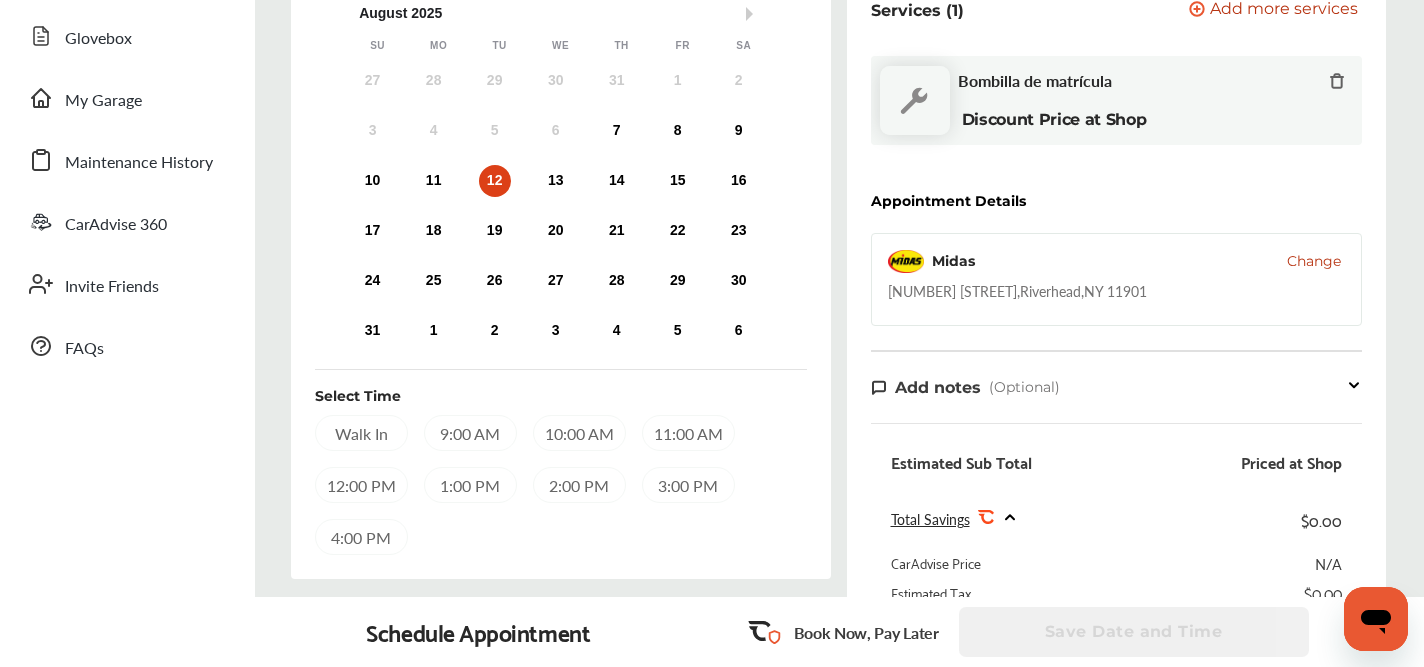 click on "9:00 AM" at bounding box center (470, 433) 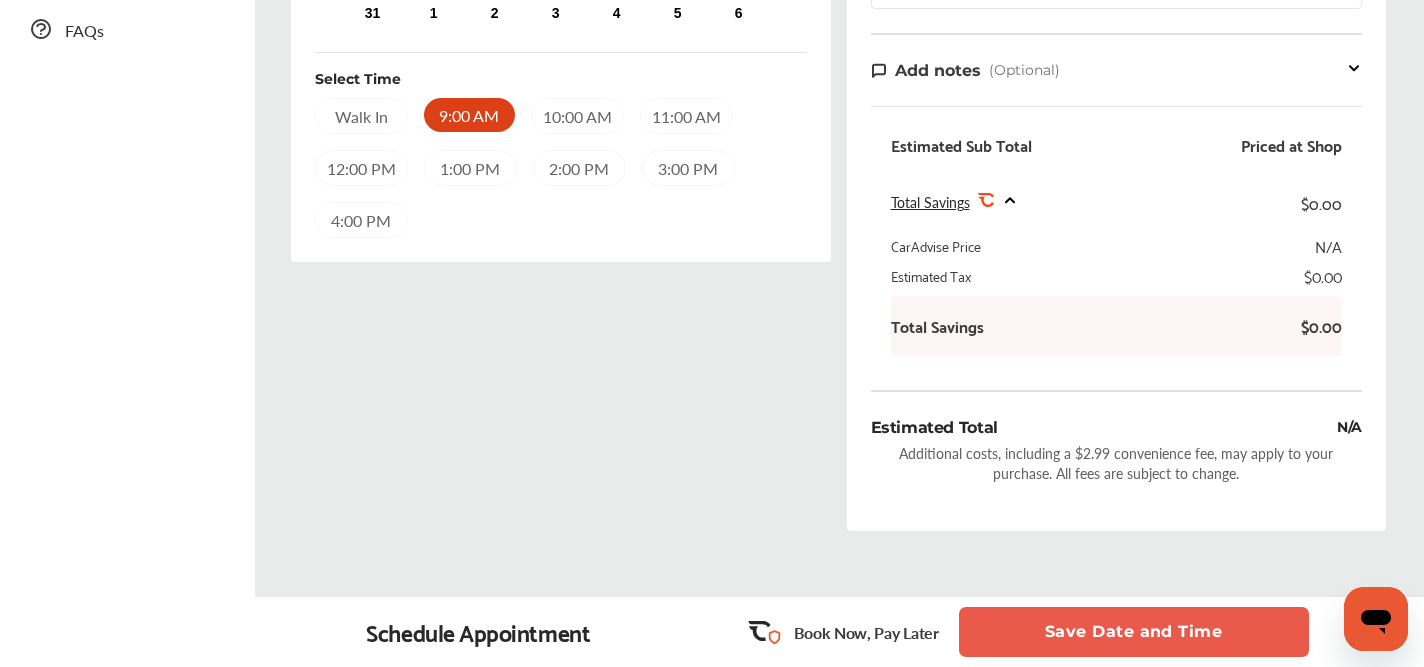 scroll, scrollTop: 742, scrollLeft: 0, axis: vertical 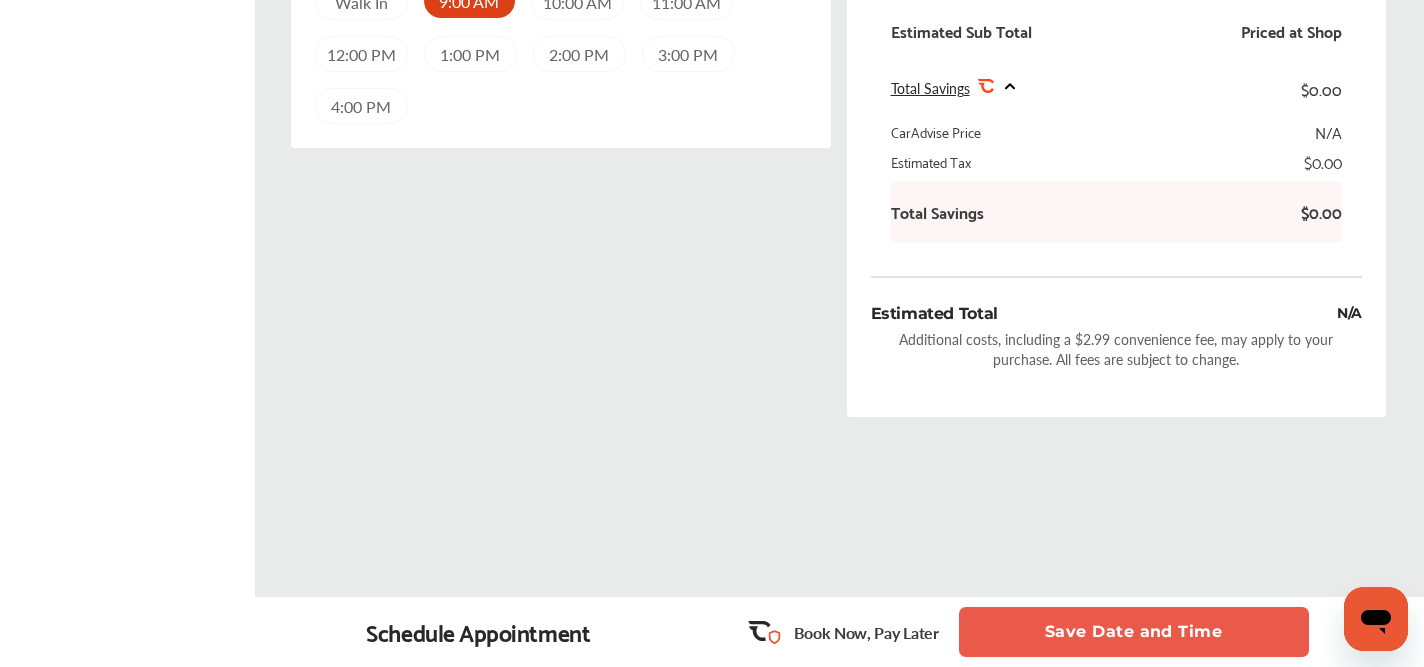 click on "Save Date and Time" at bounding box center (1134, 632) 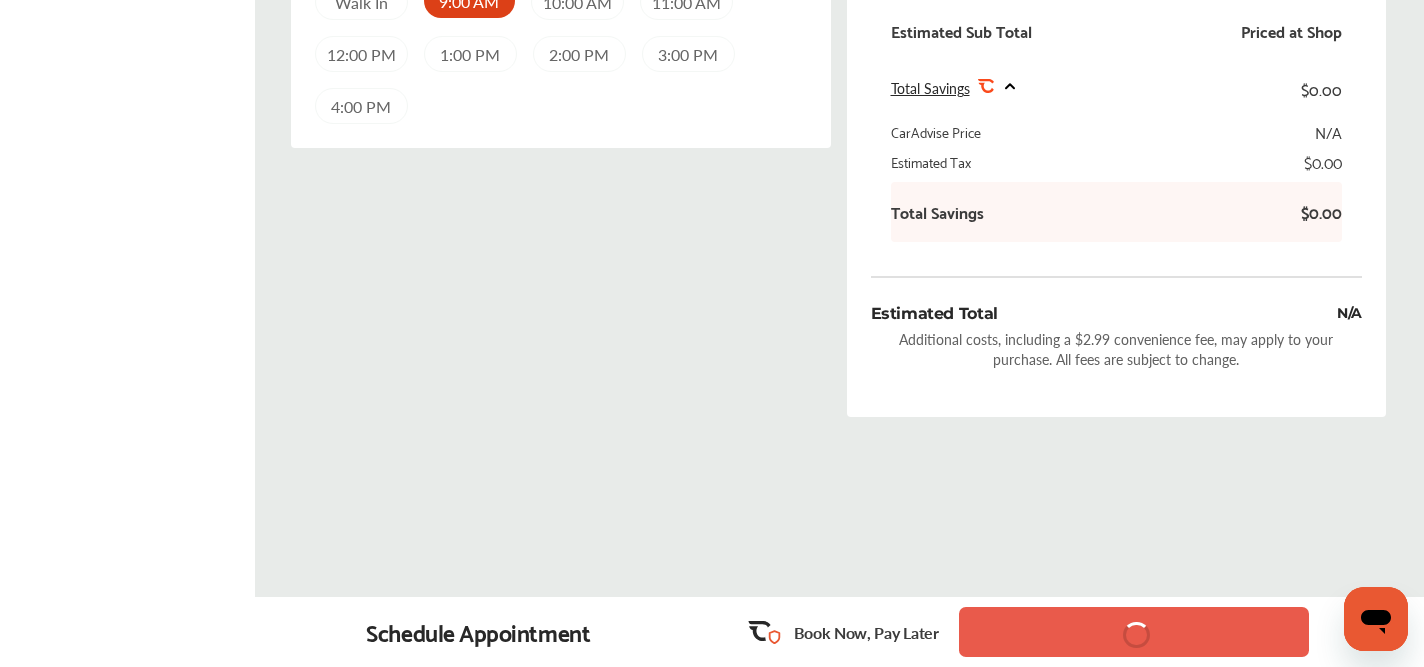 scroll, scrollTop: 0, scrollLeft: 0, axis: both 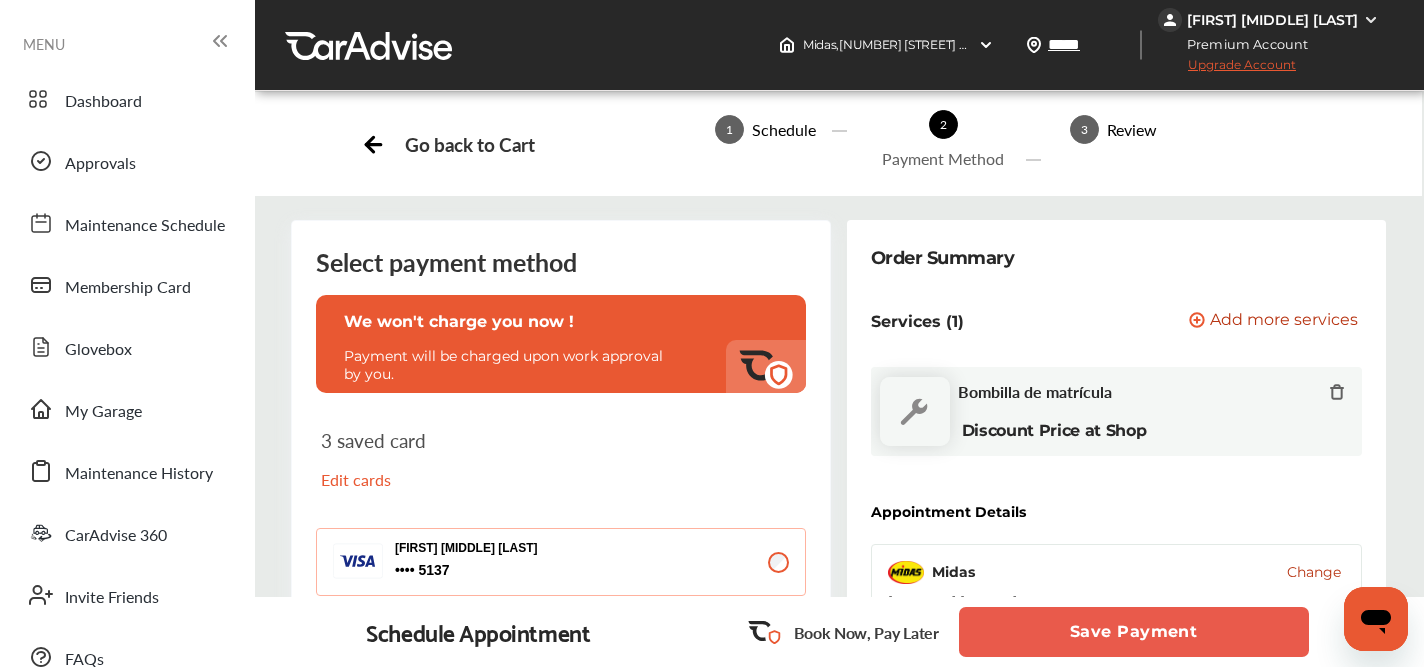 click on "Save Payment" at bounding box center [1134, 632] 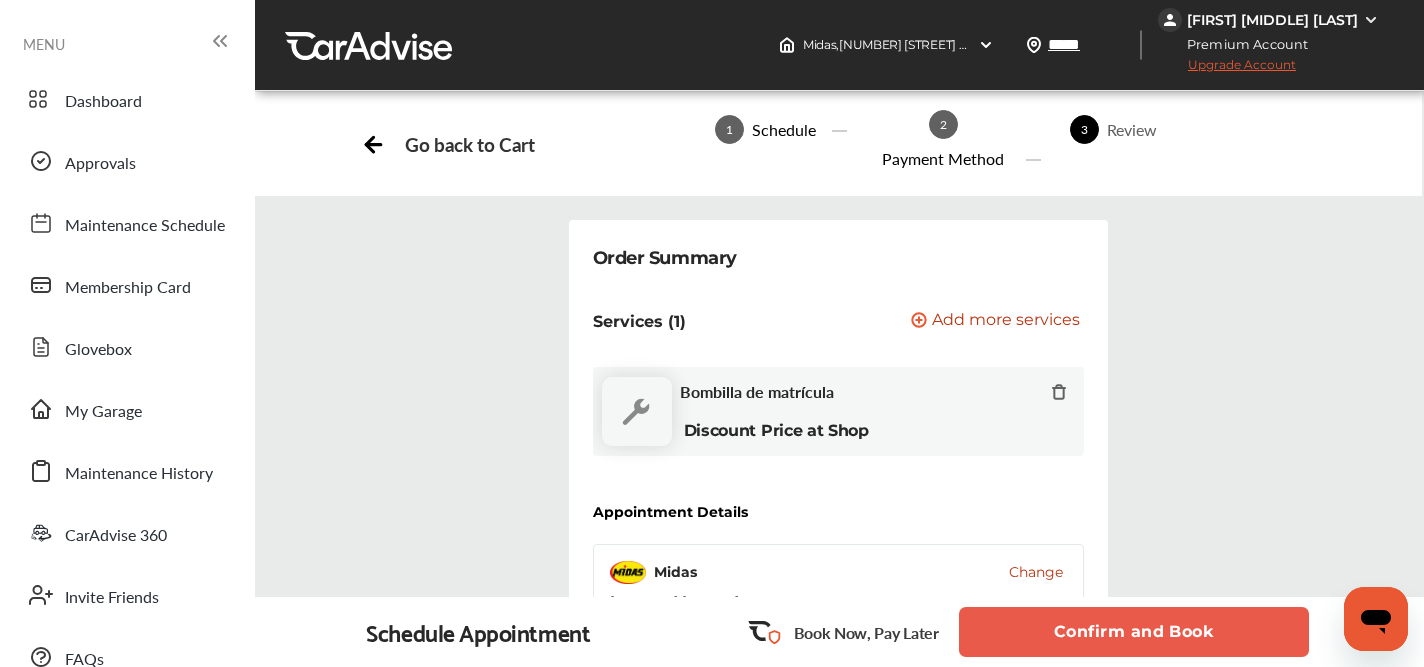 click on "Confirm and Book" at bounding box center [1134, 632] 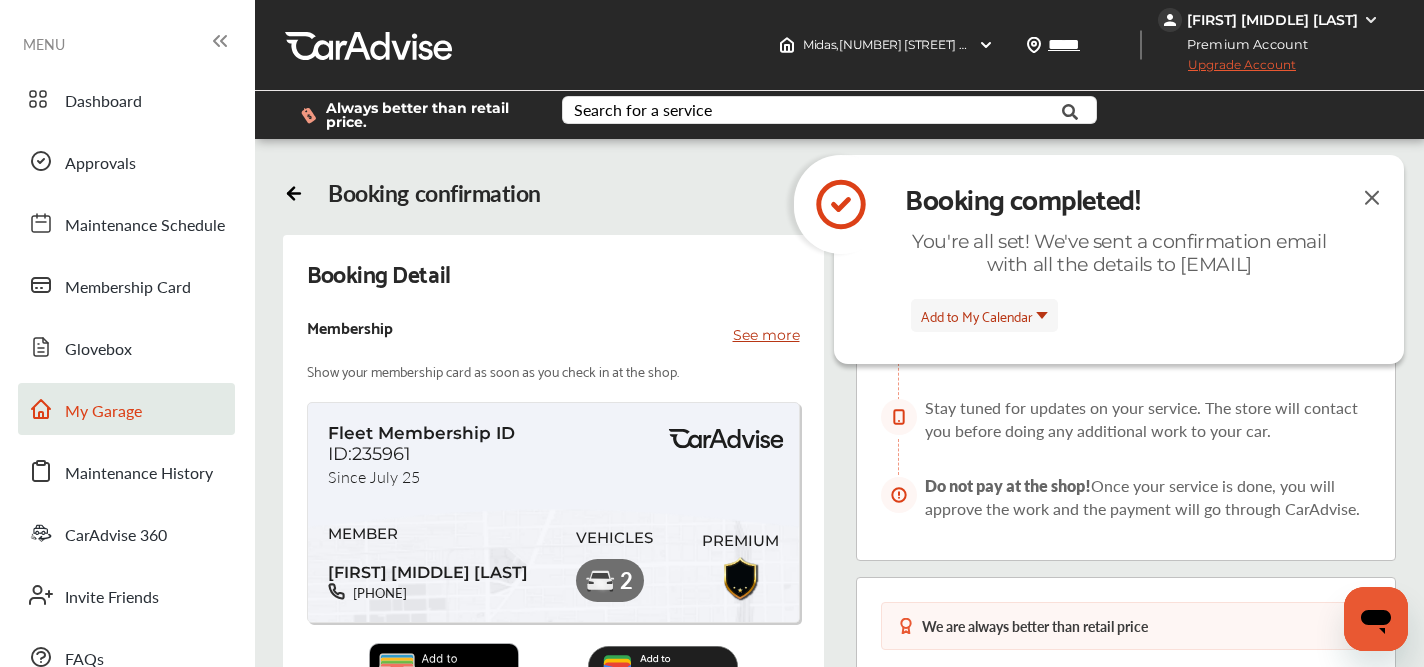 click on "My Garage" at bounding box center [103, 412] 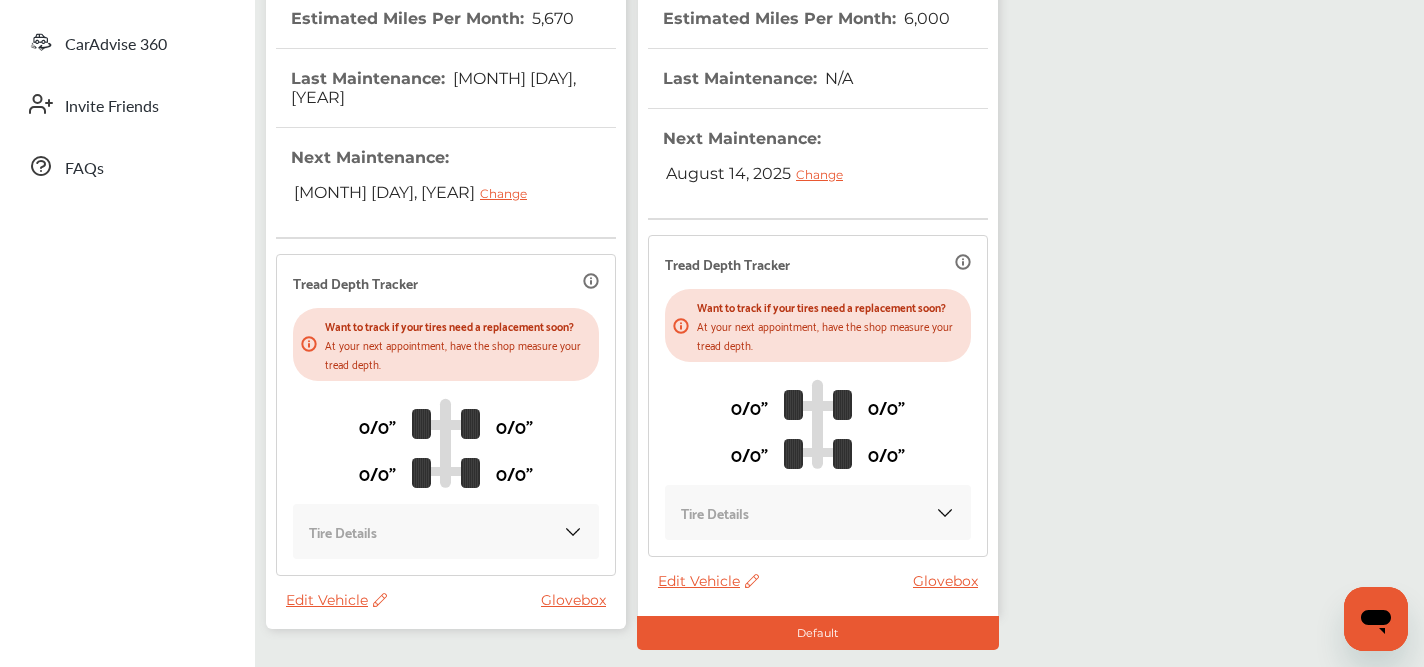 scroll, scrollTop: 501, scrollLeft: 0, axis: vertical 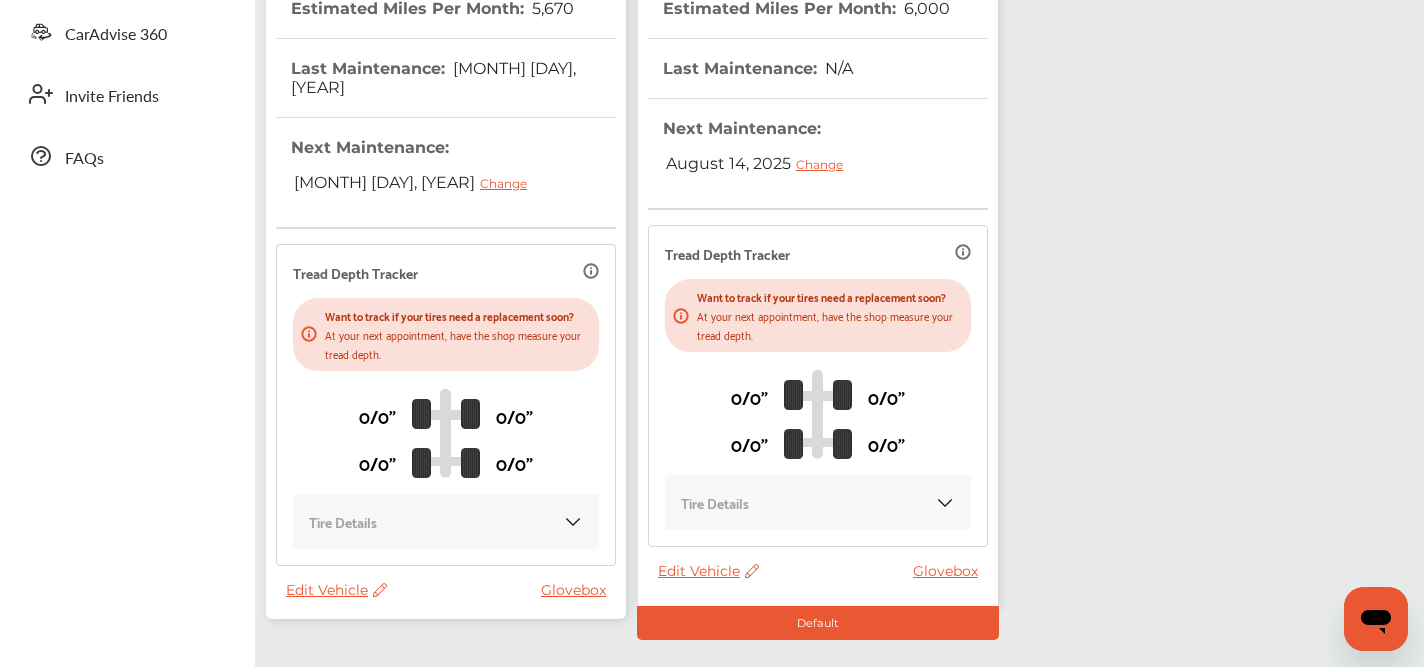 click on "Edit Vehicle" at bounding box center (336, 590) 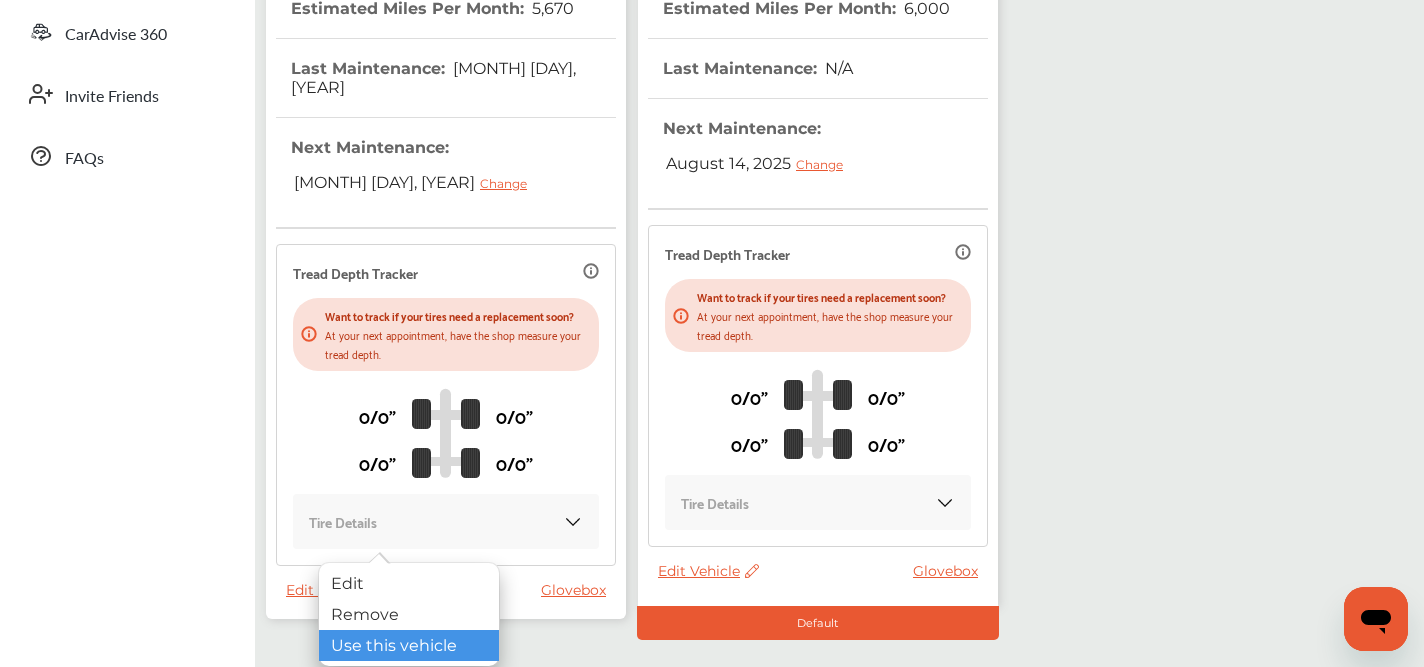 click on "Use this vehicle" at bounding box center (409, 645) 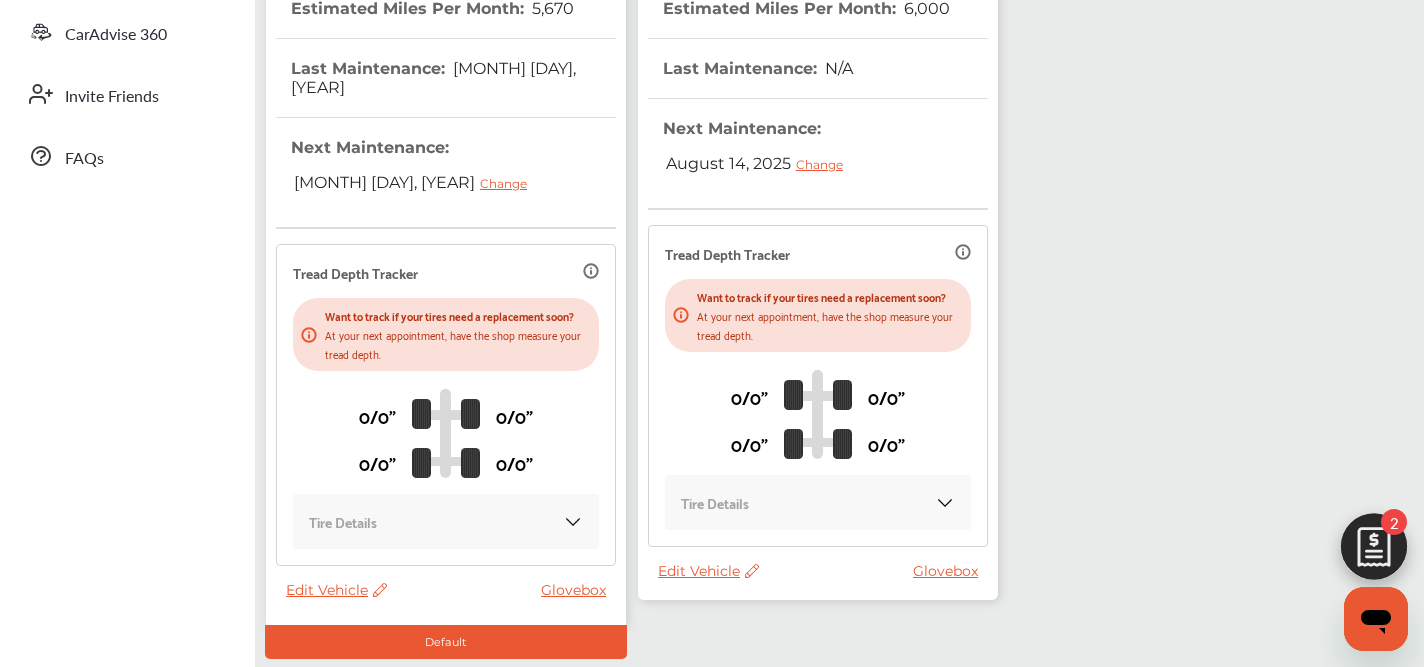 scroll, scrollTop: 327, scrollLeft: 0, axis: vertical 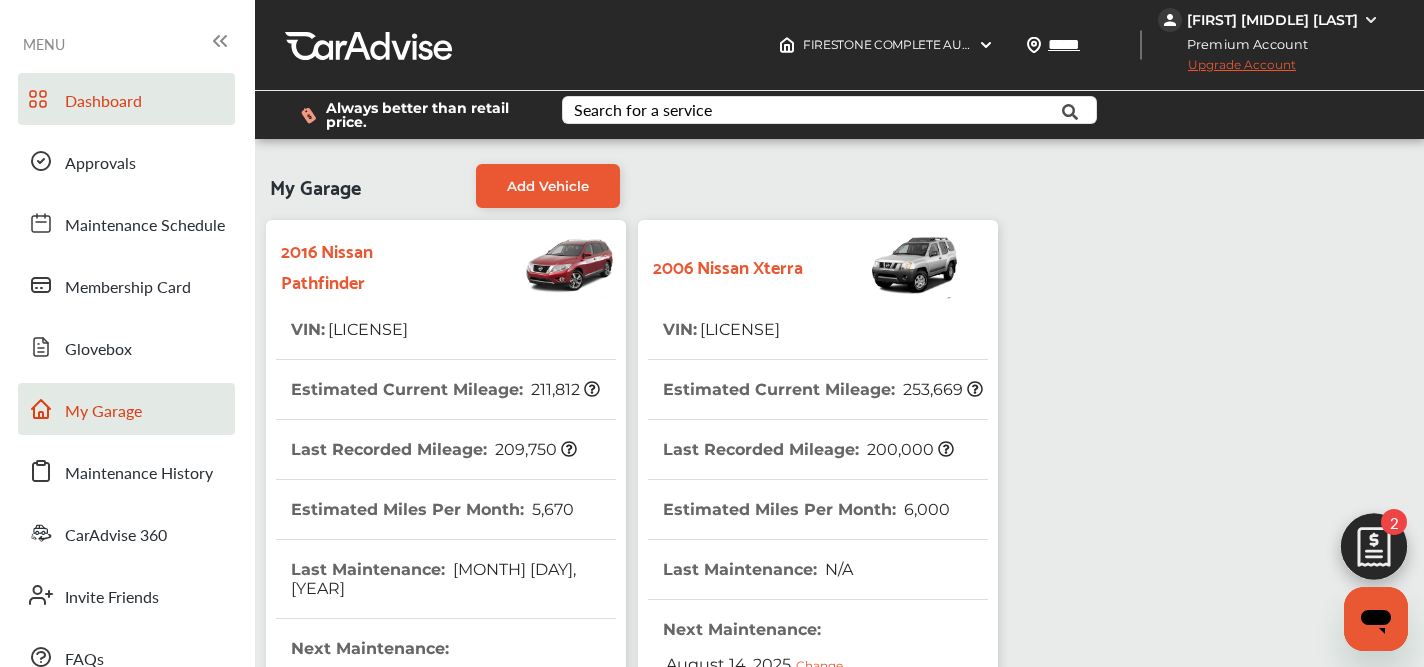 click on "Dashboard" at bounding box center [103, 102] 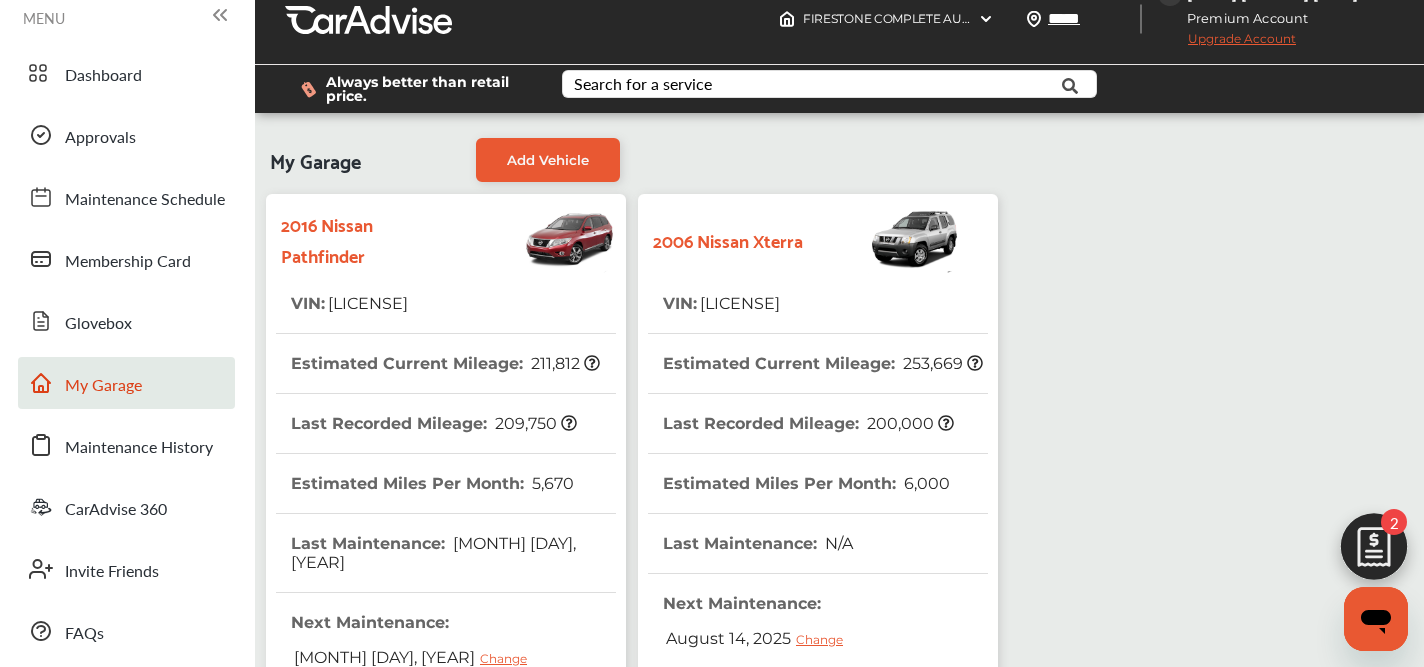 scroll, scrollTop: 0, scrollLeft: 0, axis: both 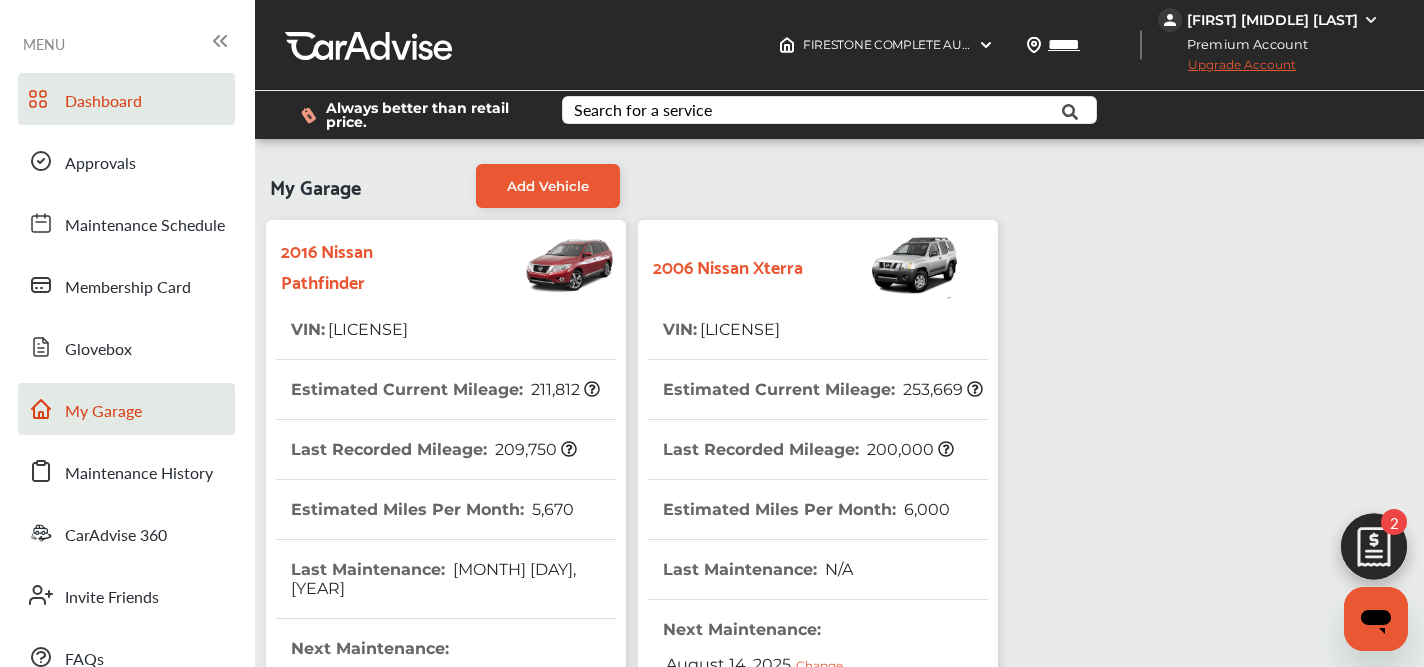 click on "Dashboard" at bounding box center [103, 102] 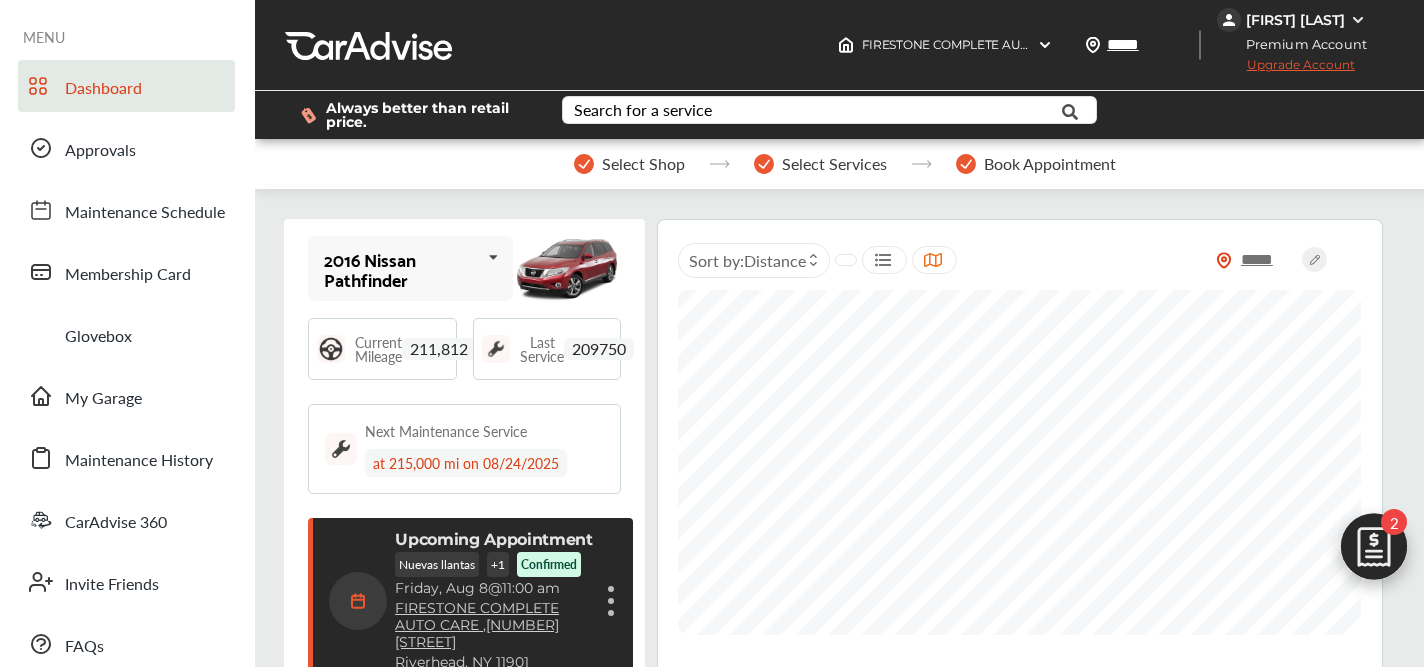 scroll, scrollTop: 0, scrollLeft: 0, axis: both 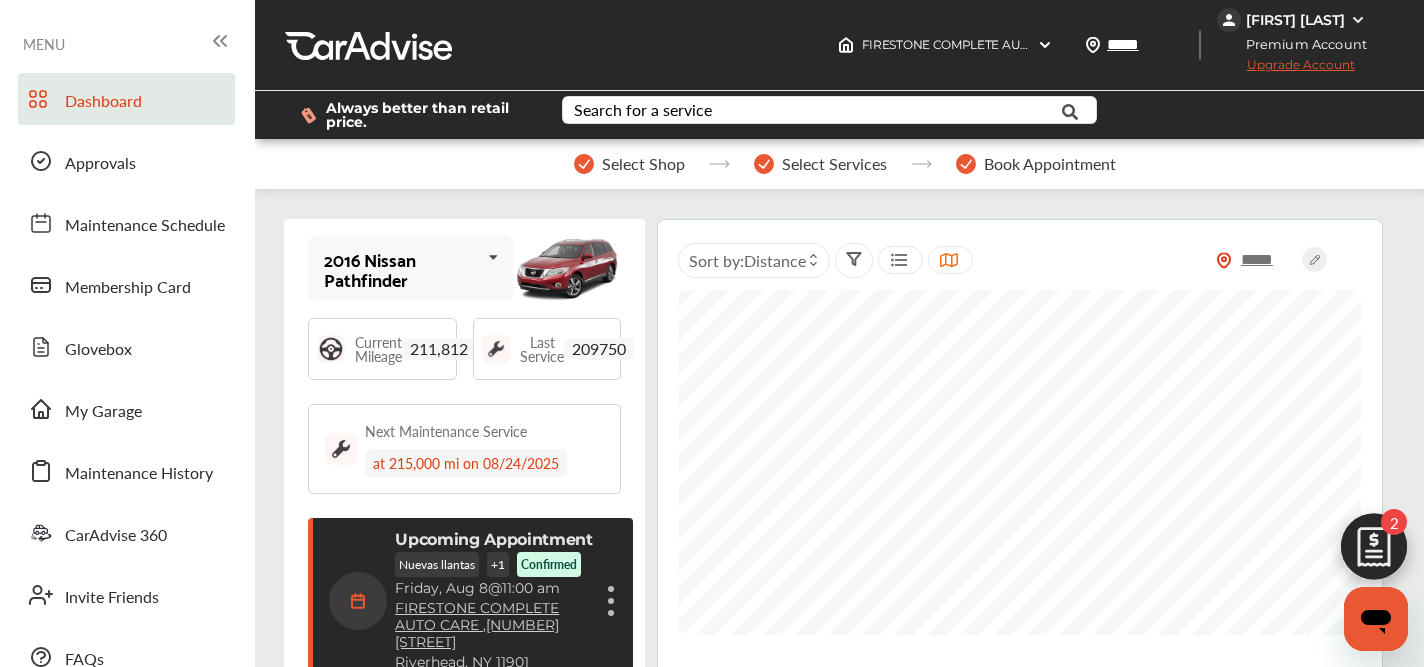 click at bounding box center (1374, 552) 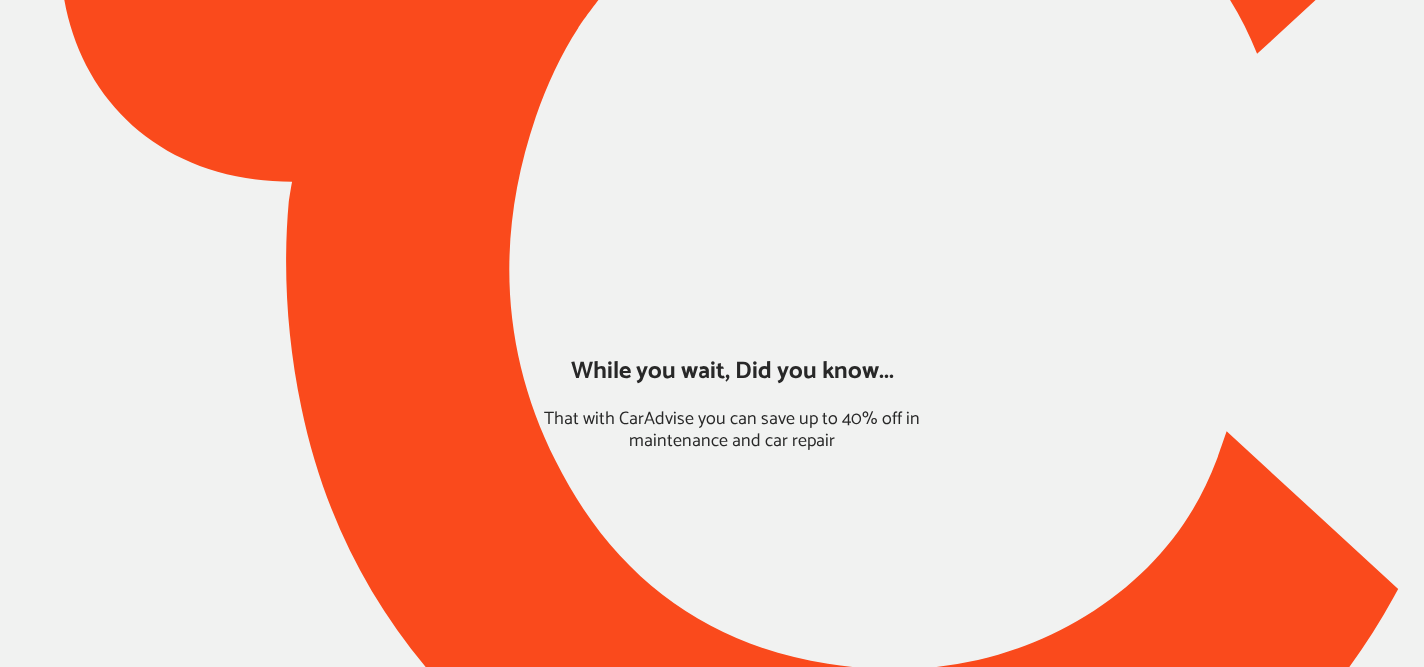 scroll, scrollTop: 0, scrollLeft: 0, axis: both 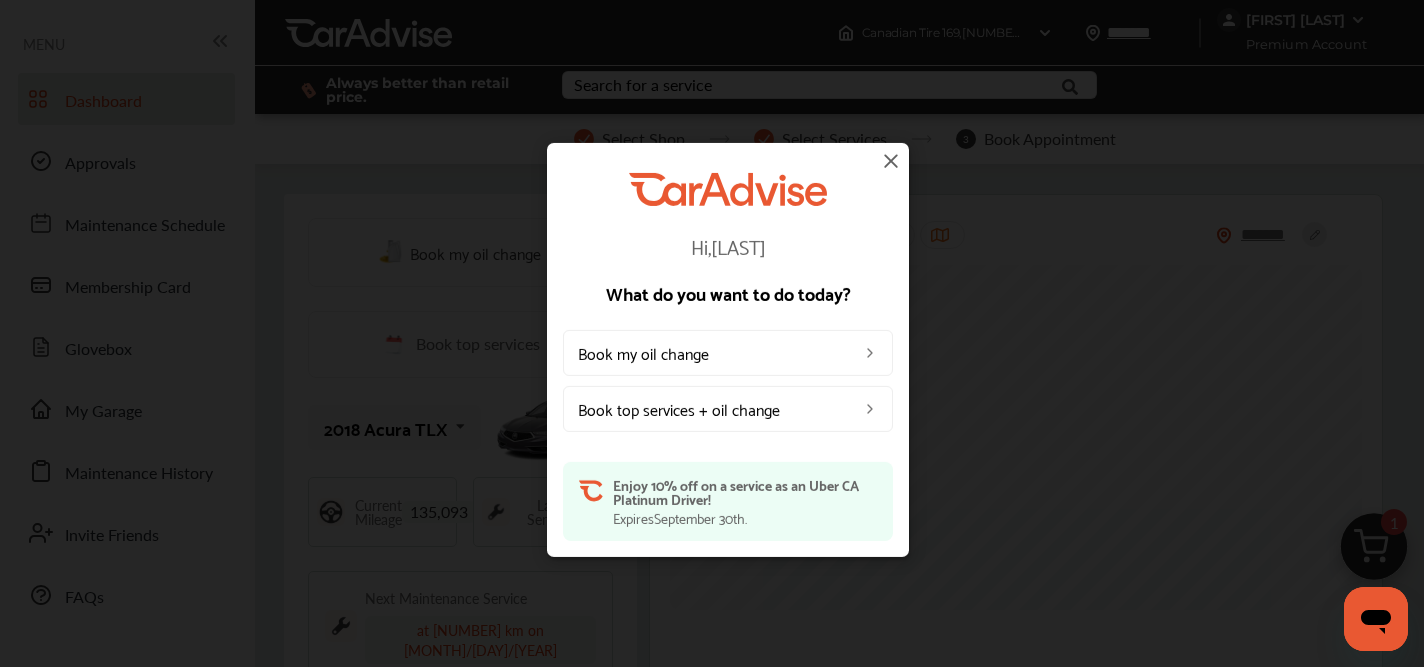 click at bounding box center [891, 160] 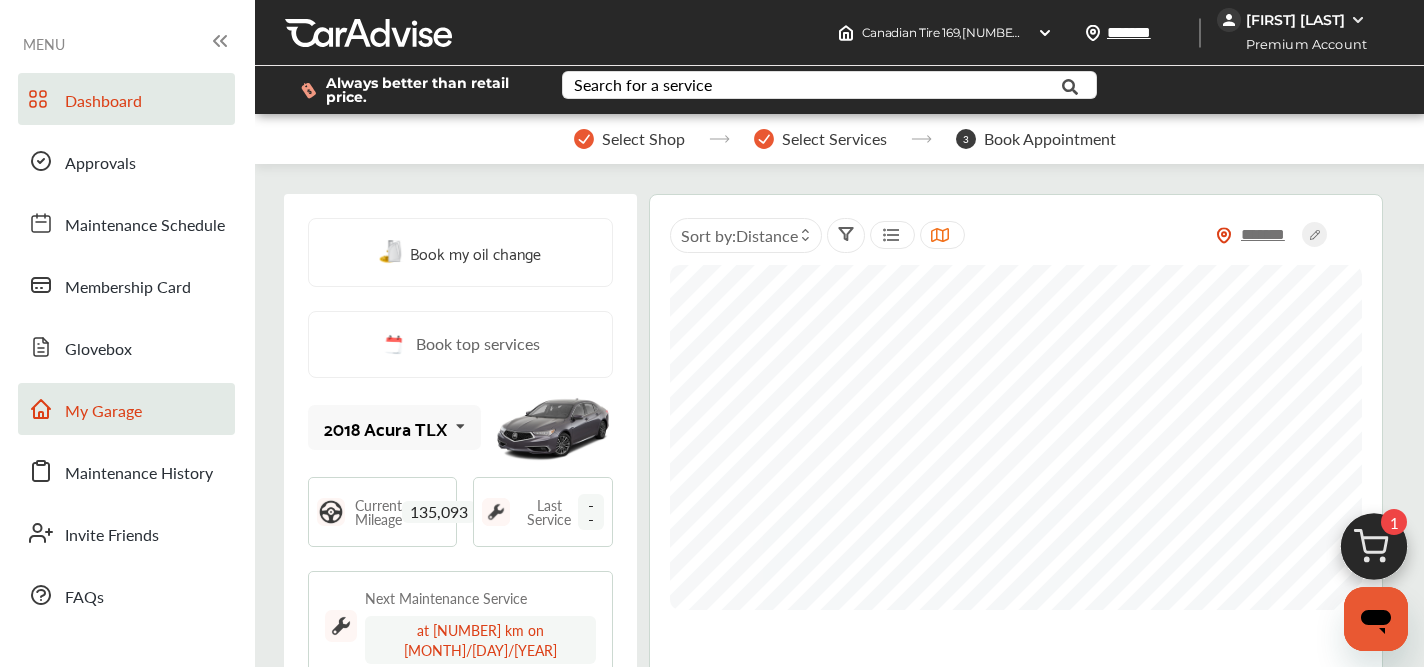 click on "My Garage" at bounding box center [103, 412] 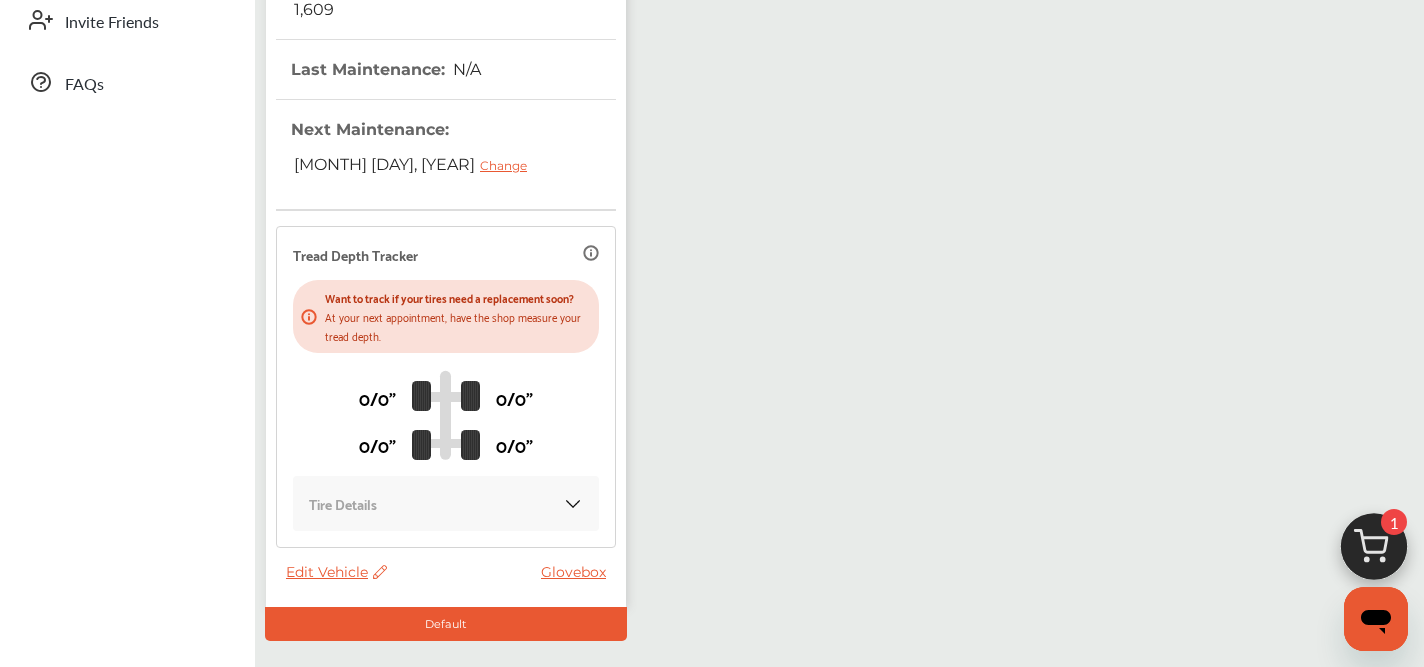 scroll, scrollTop: 605, scrollLeft: 0, axis: vertical 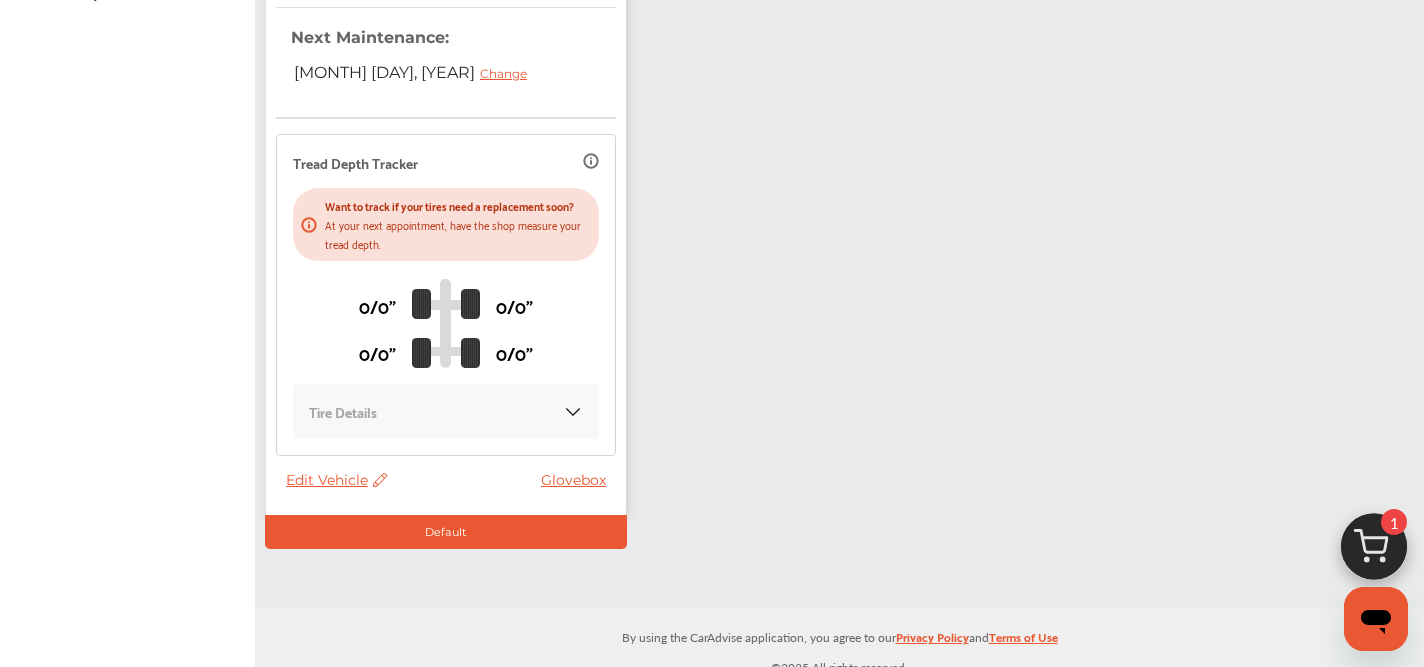 click on "Edit Vehicle" at bounding box center [336, 480] 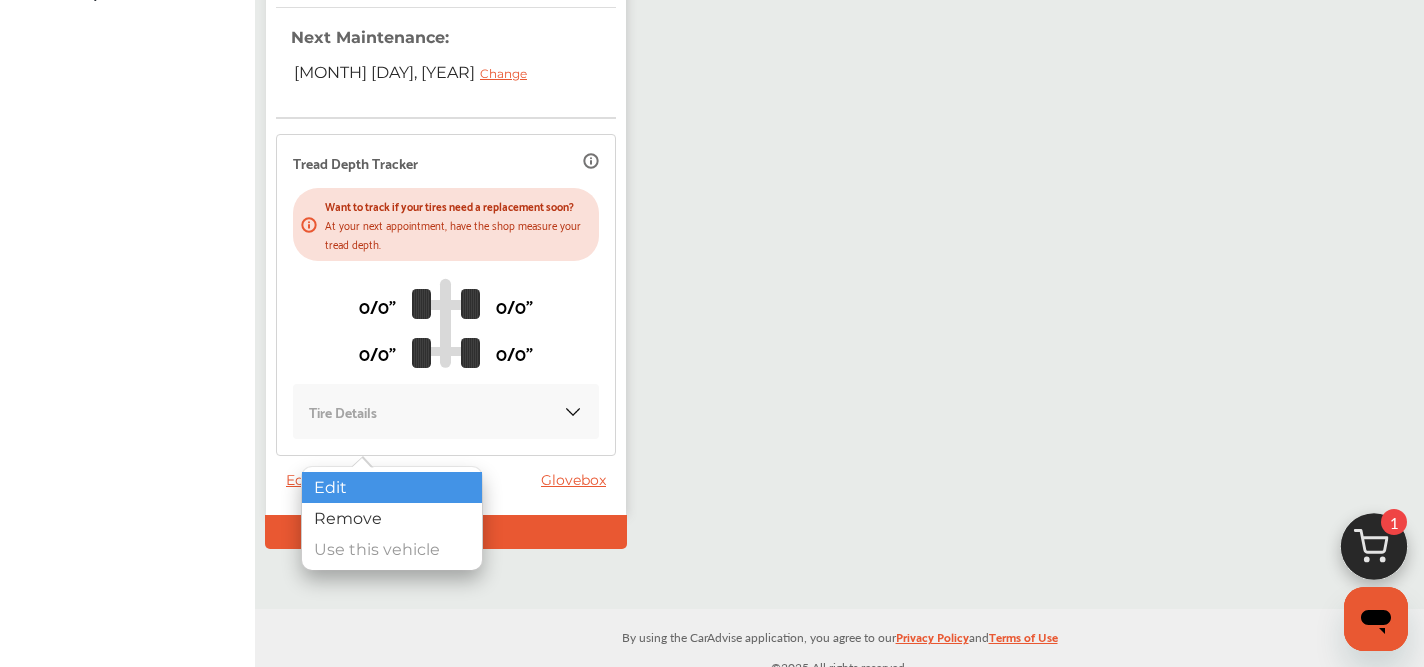 click on "Edit" at bounding box center [392, 487] 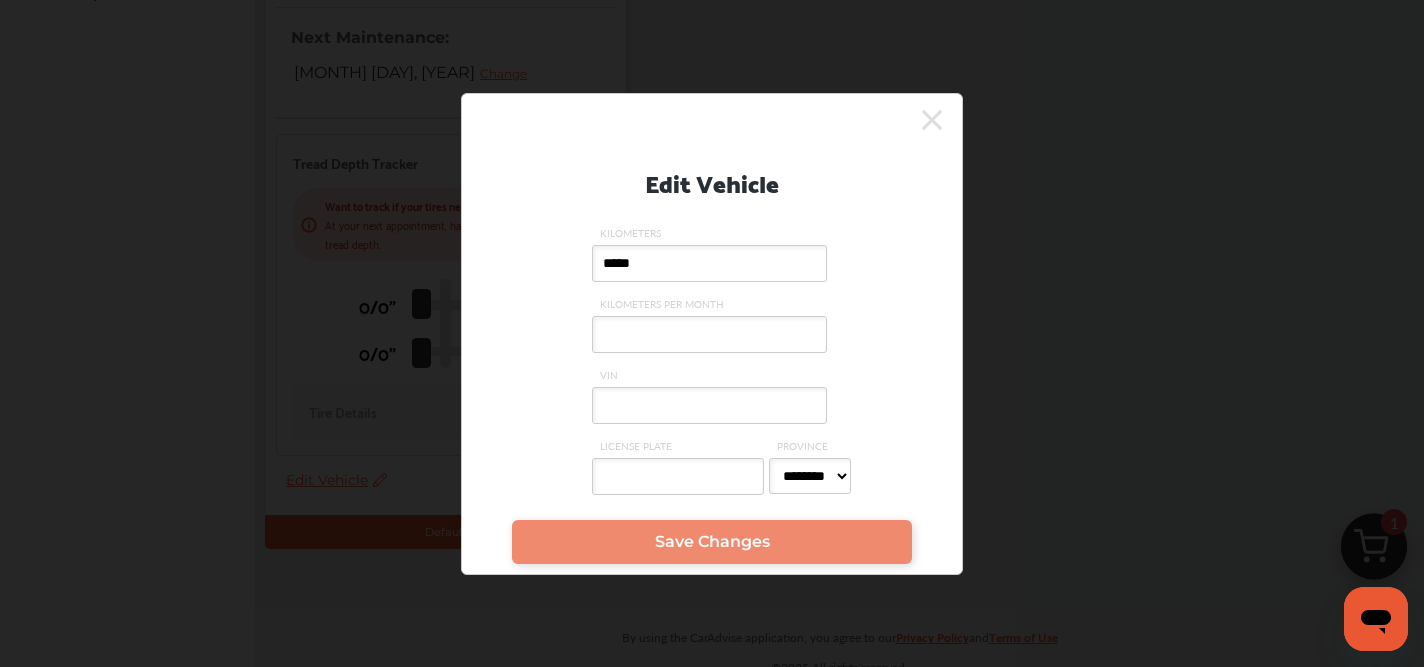 click on "VIN" at bounding box center [709, 405] 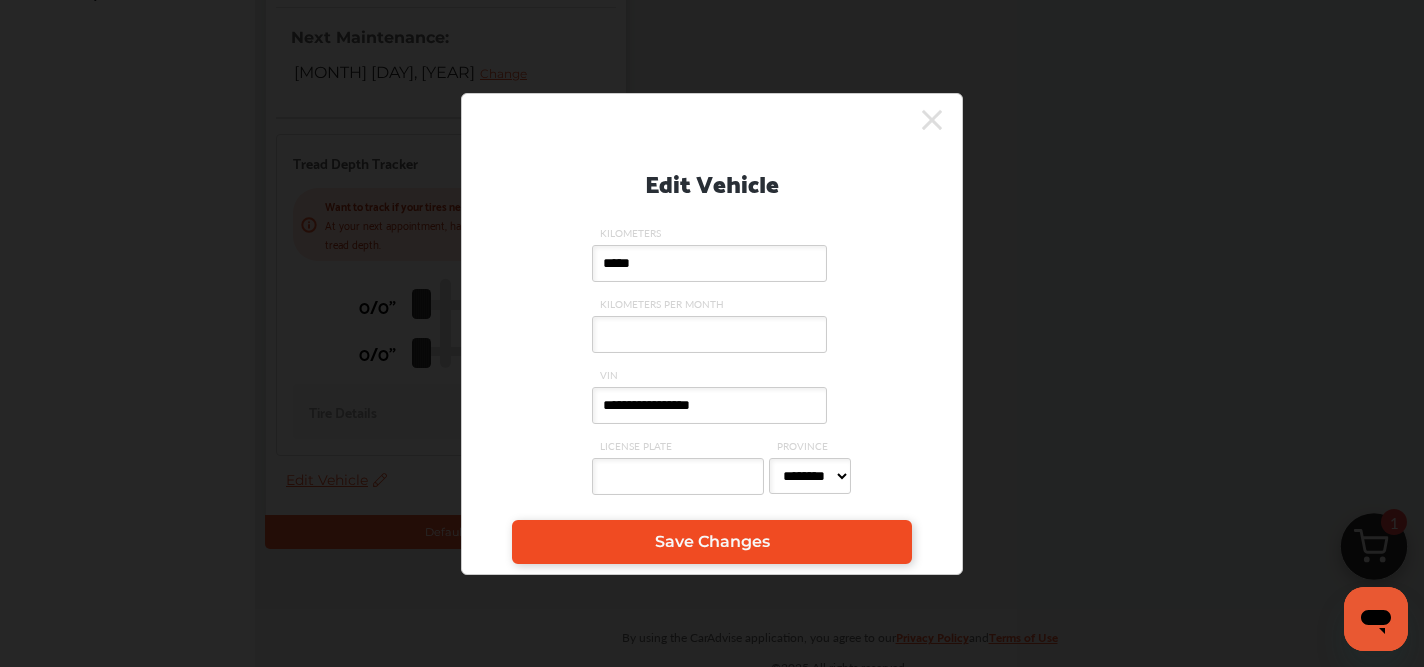 type on "**********" 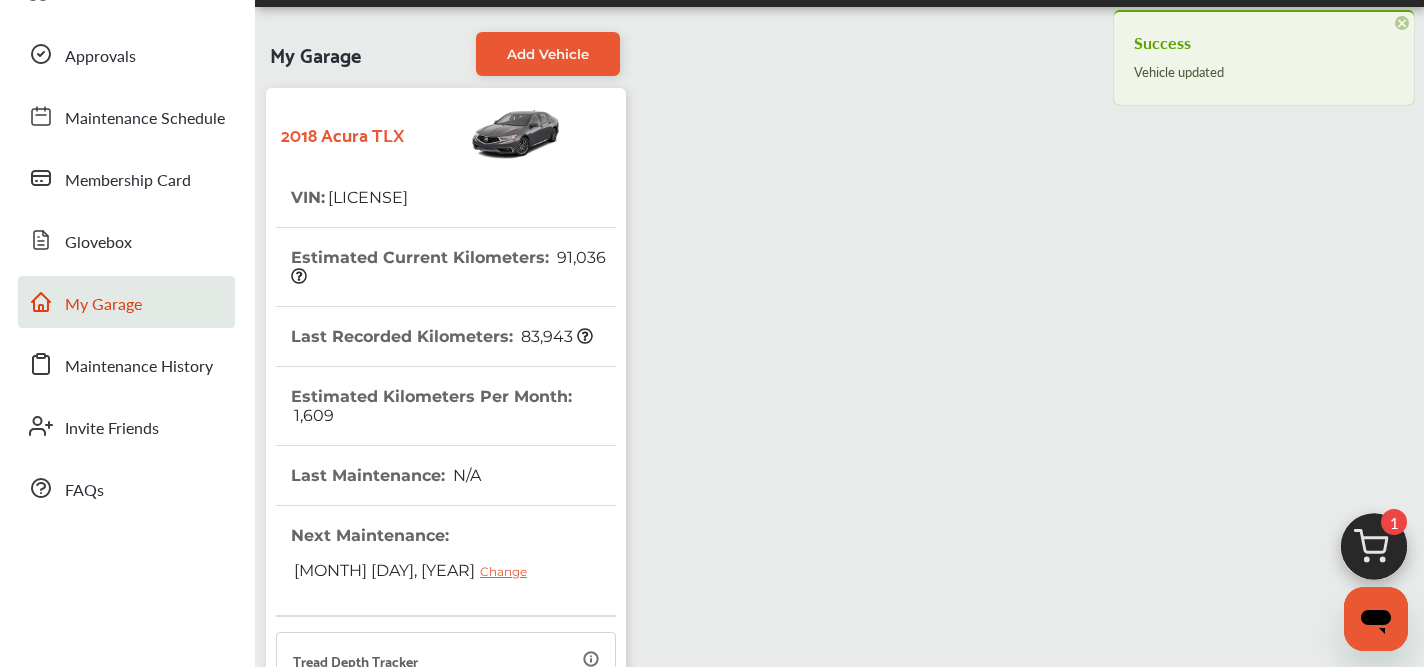 scroll, scrollTop: 0, scrollLeft: 0, axis: both 